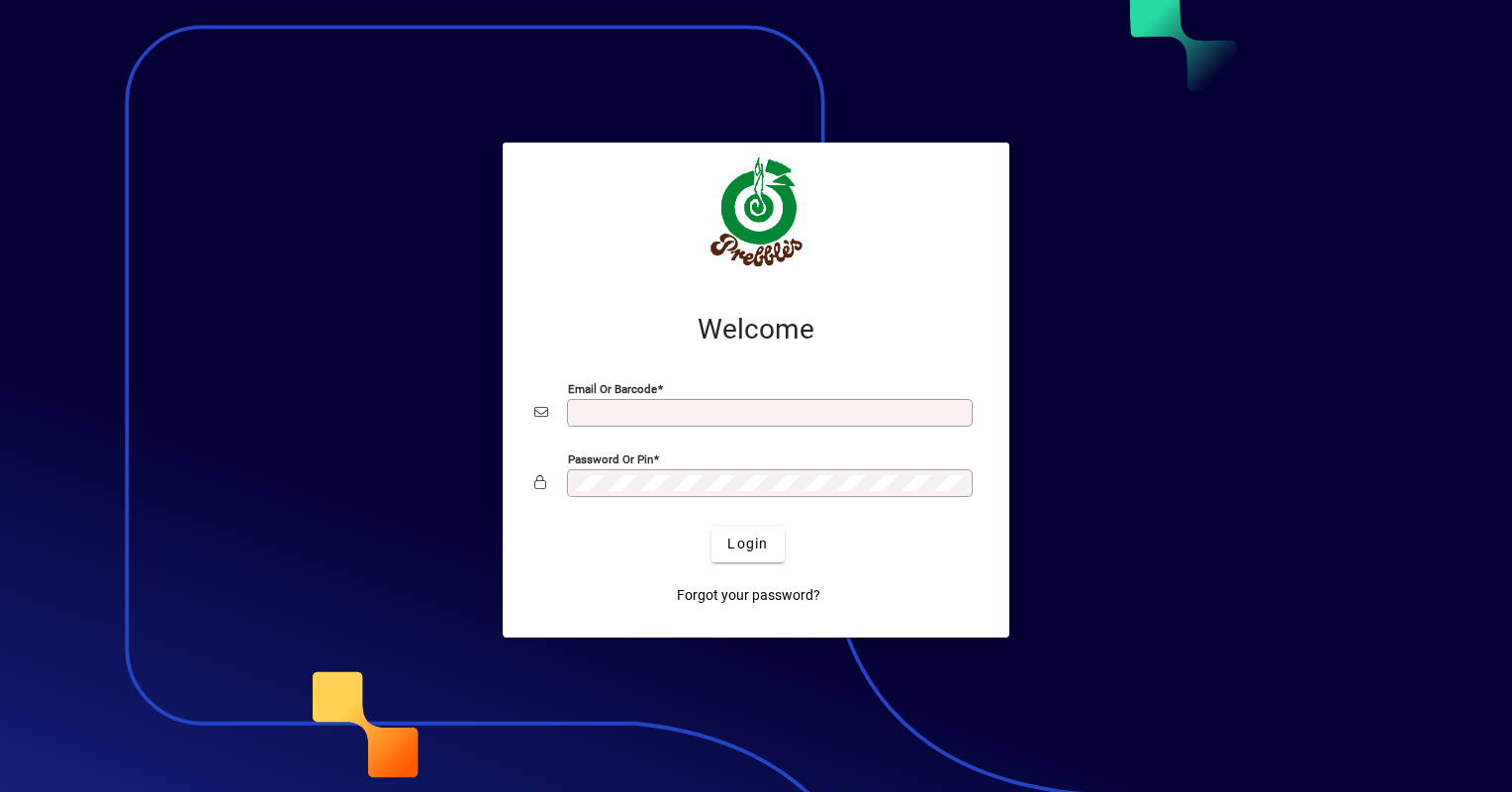 scroll, scrollTop: 0, scrollLeft: 0, axis: both 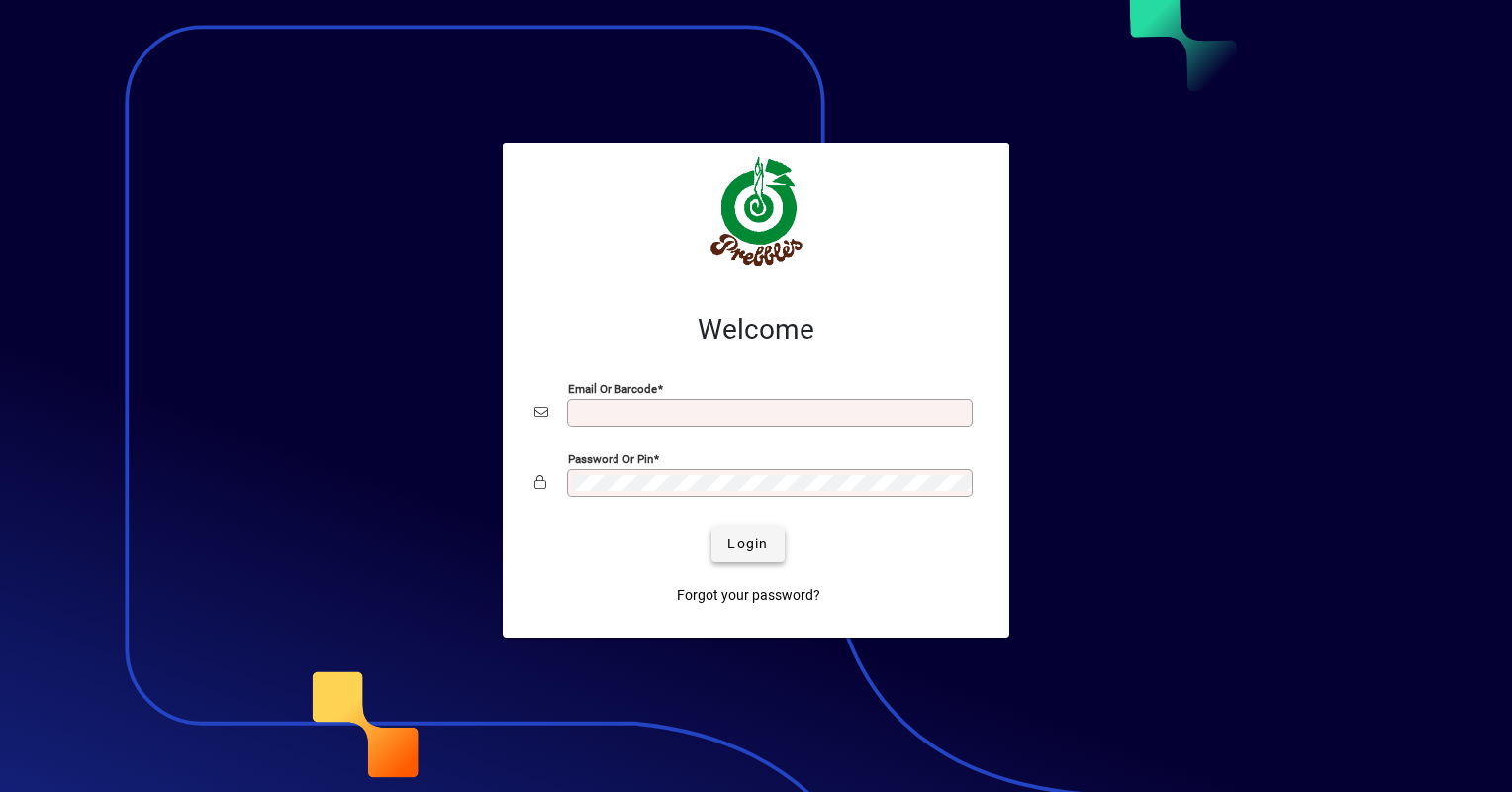 type on "**********" 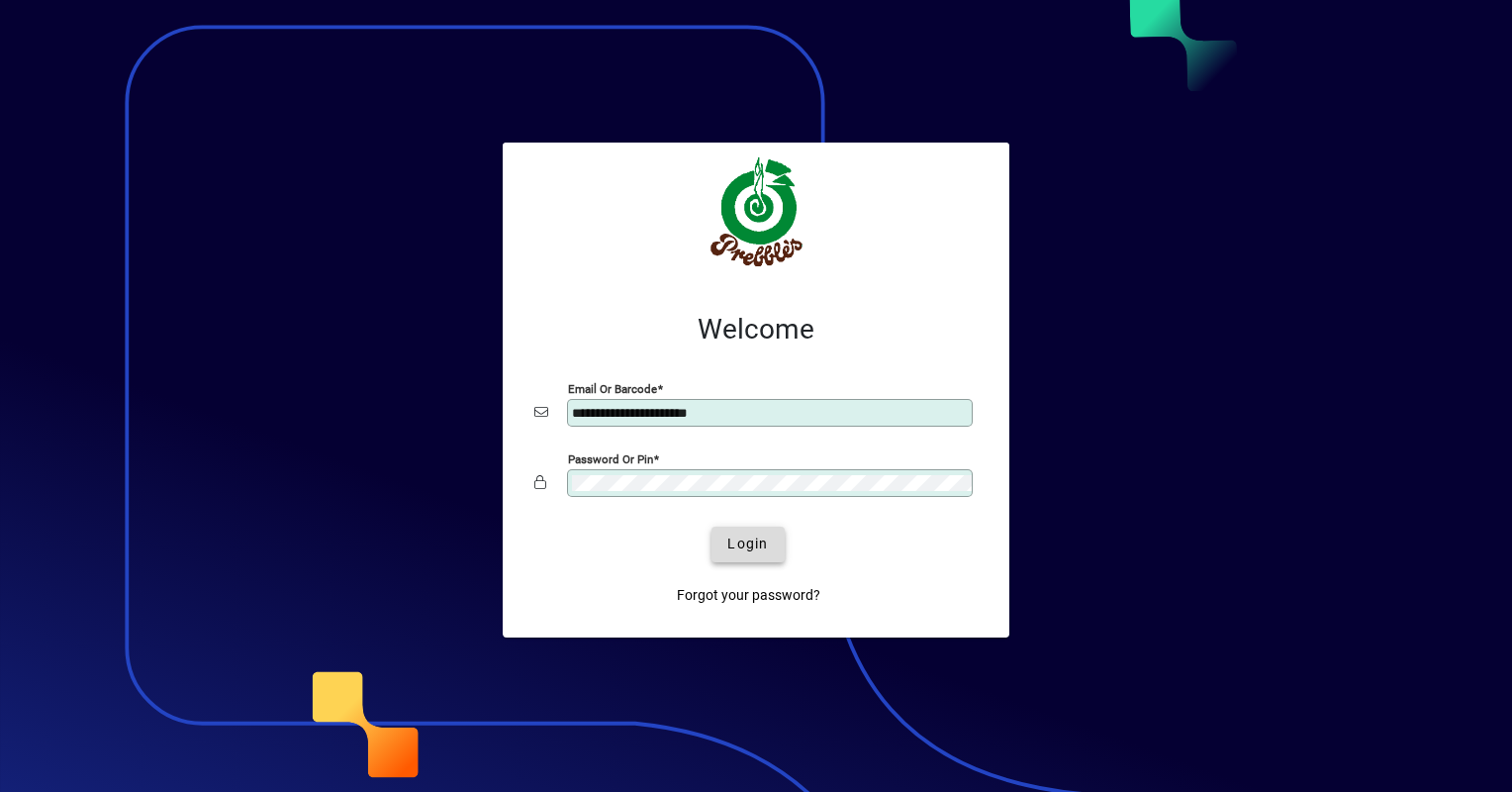 click on "Login" 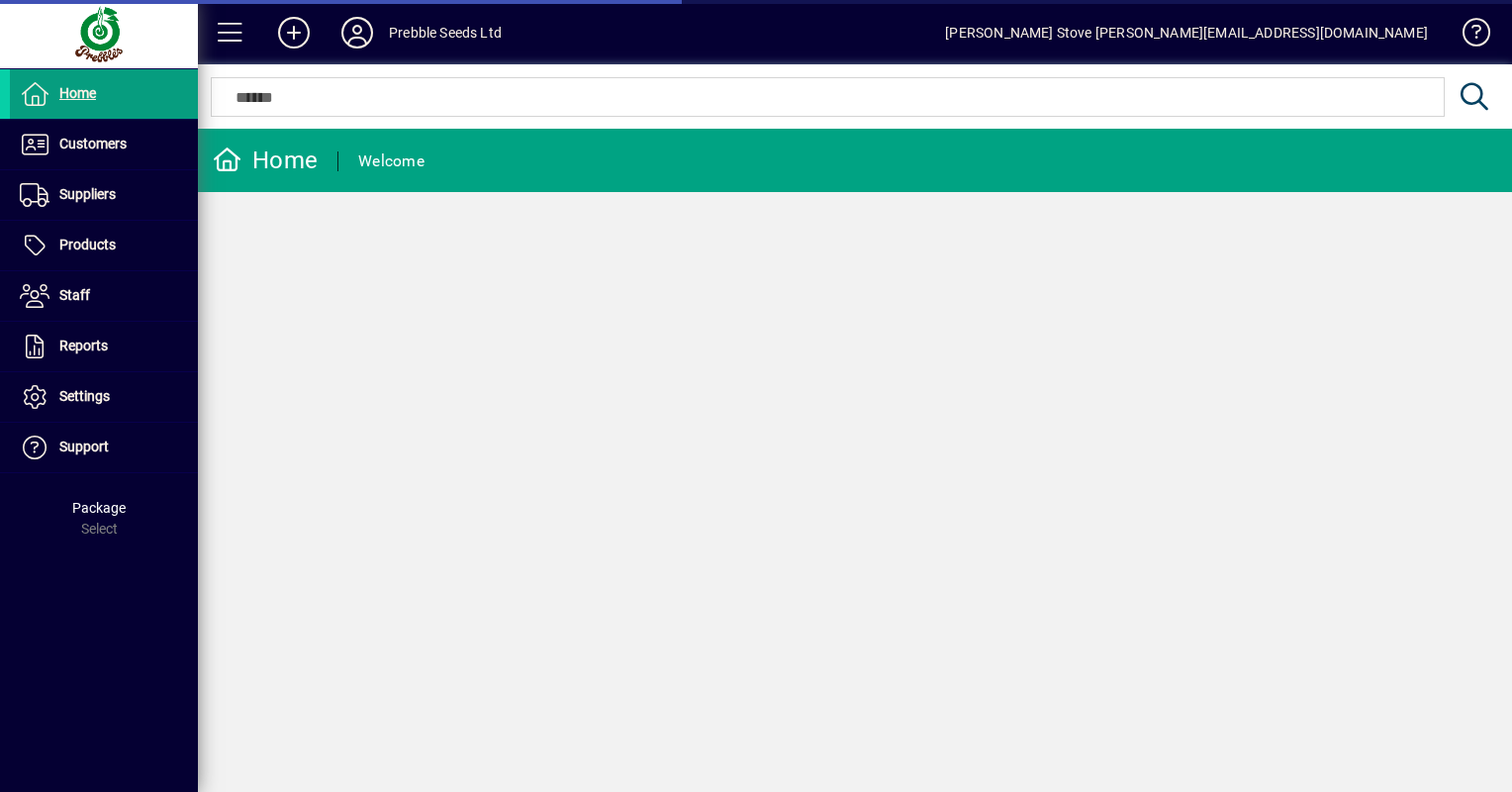 scroll, scrollTop: 0, scrollLeft: 0, axis: both 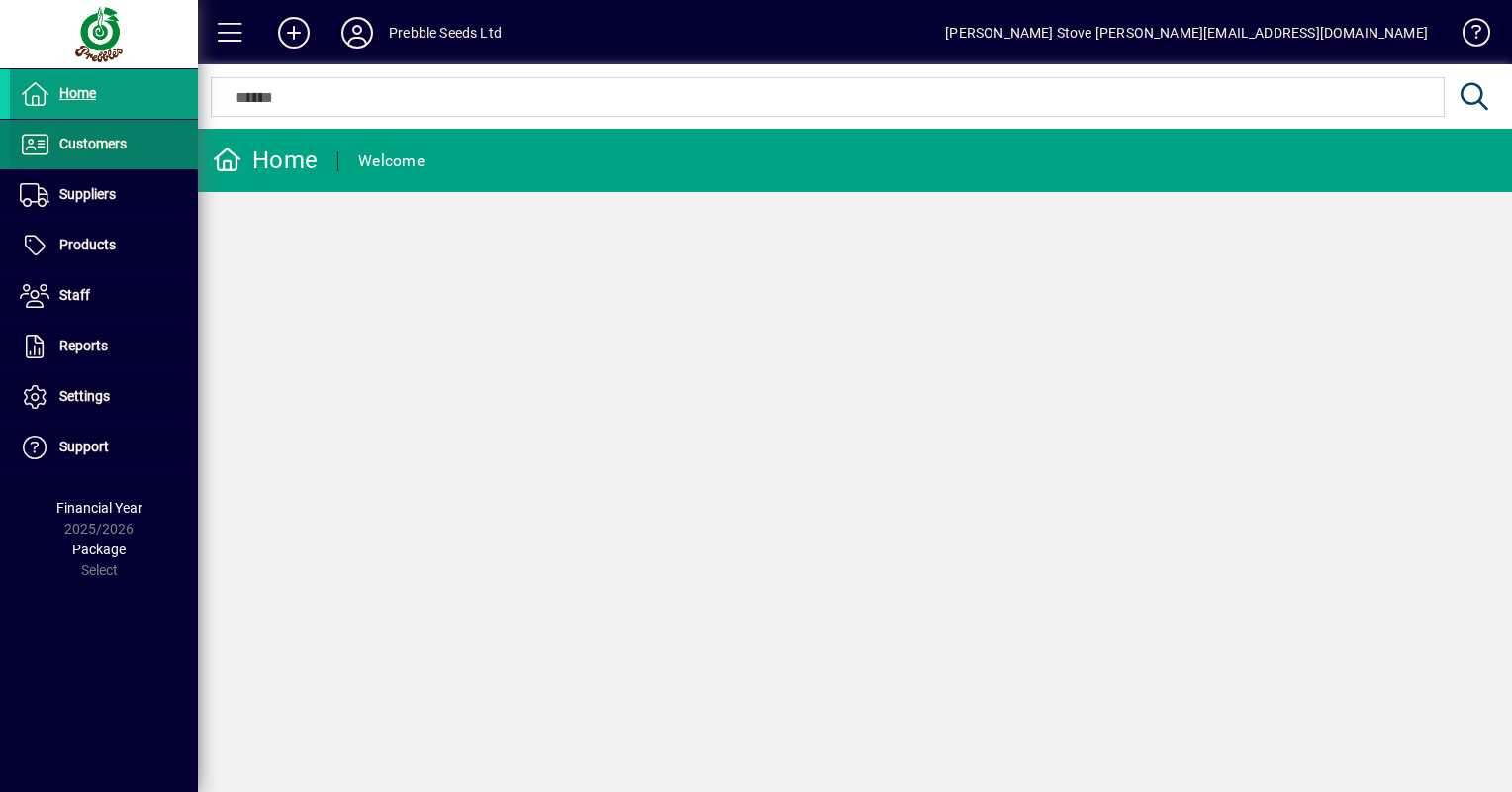 click on "Customers" at bounding box center (93, 144) 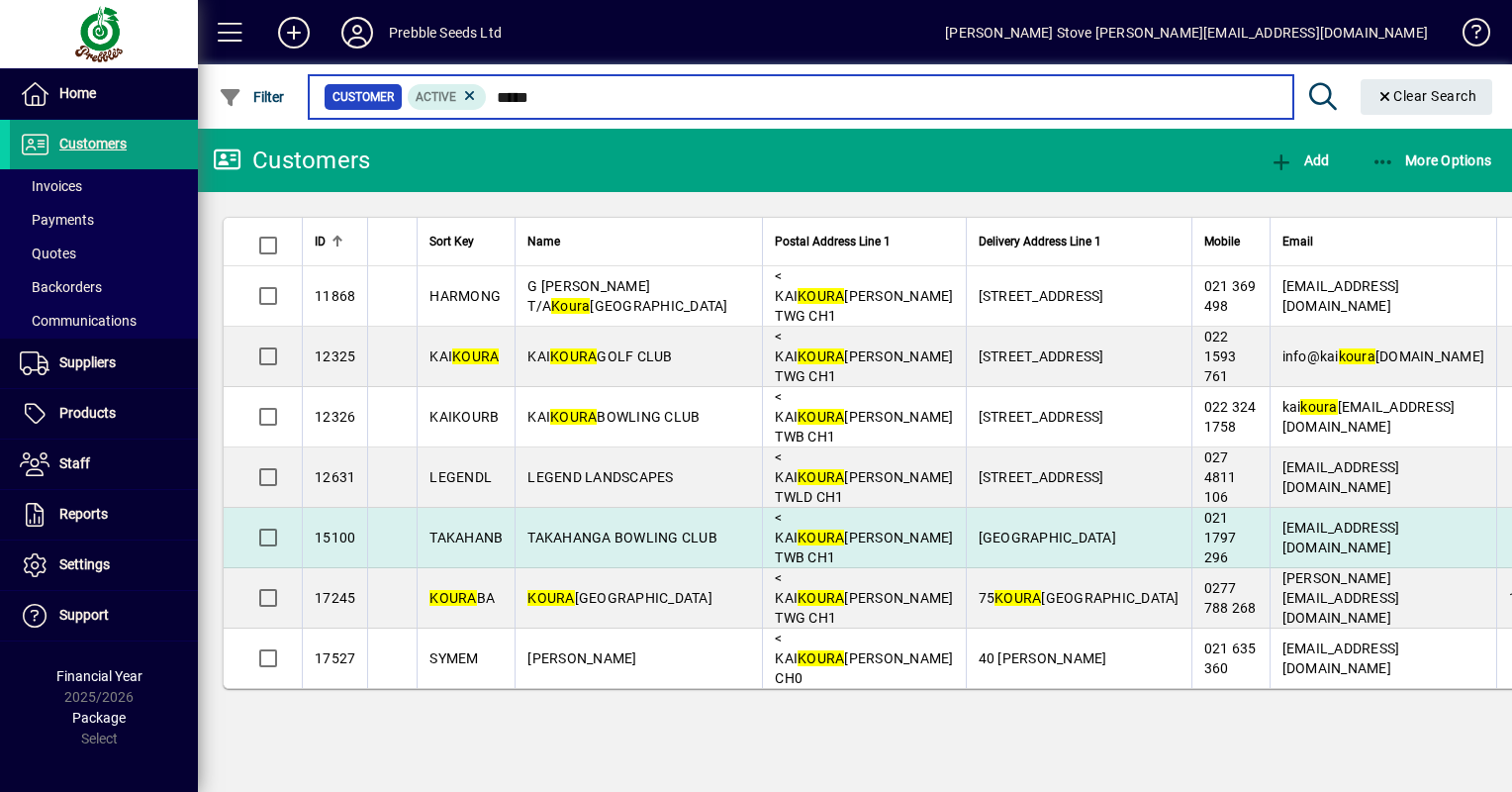 scroll, scrollTop: 198, scrollLeft: 0, axis: vertical 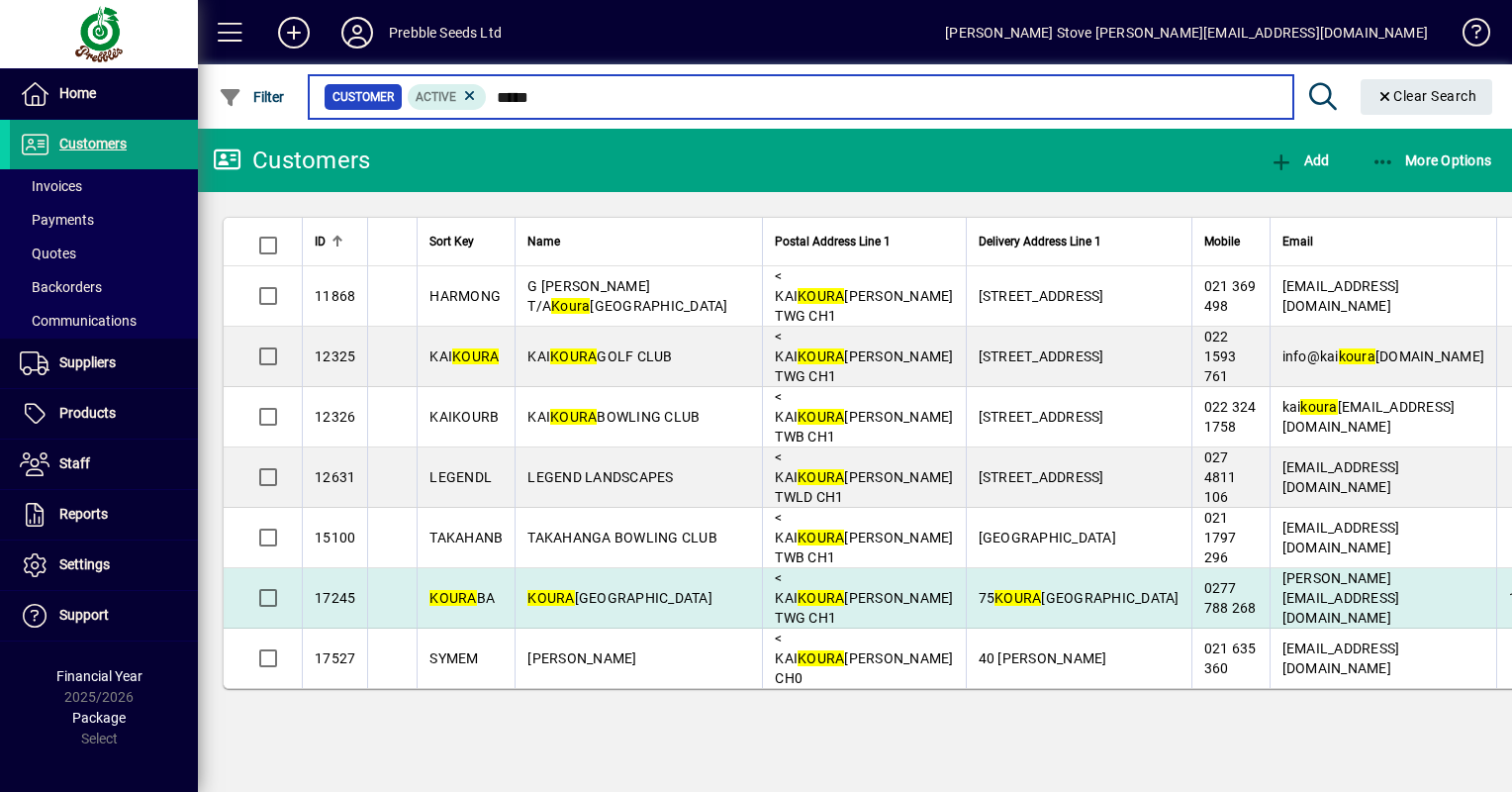type on "*****" 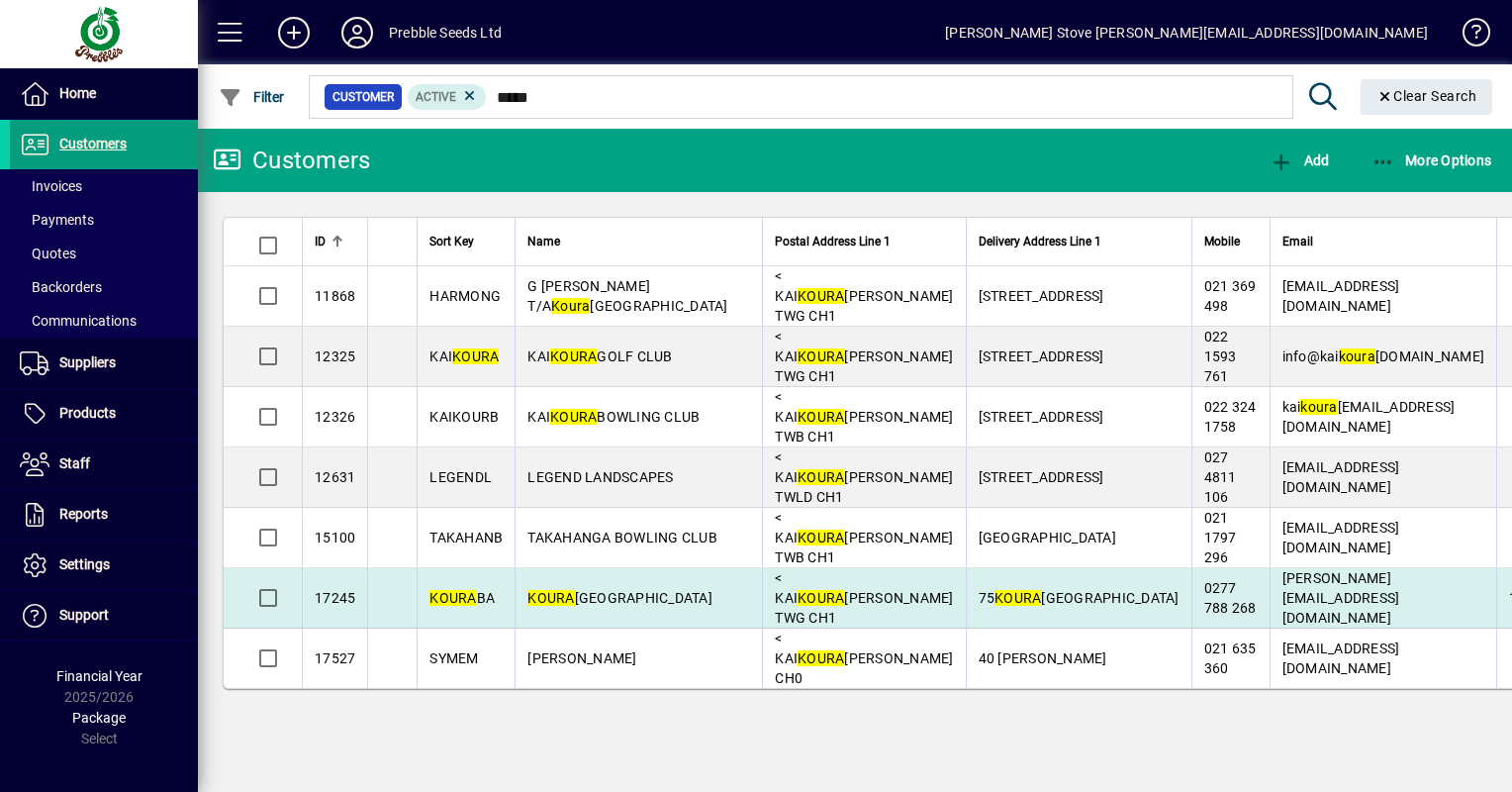 click on "[GEOGRAPHIC_DATA]" at bounding box center (638, 598) 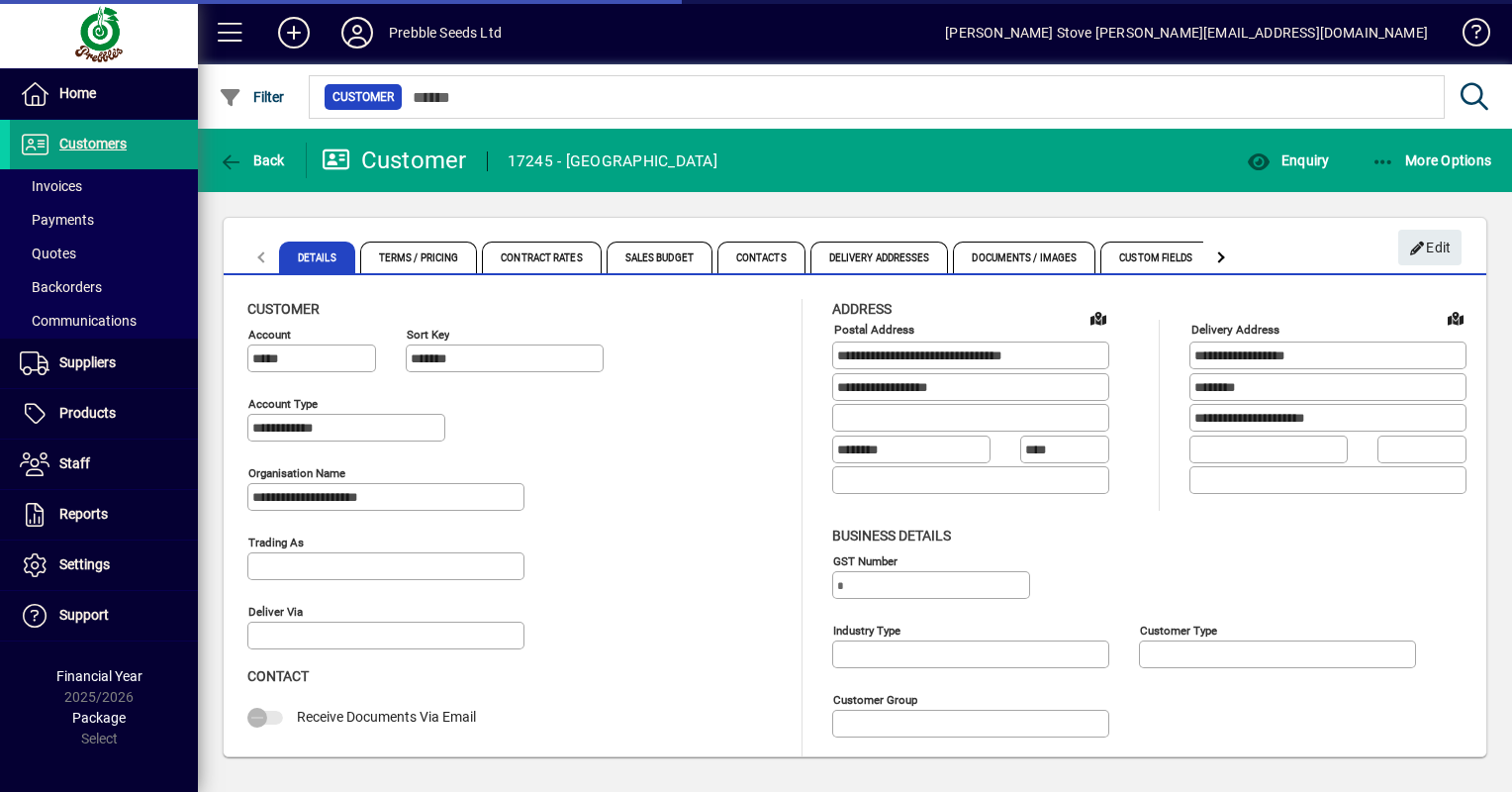 type on "**********" 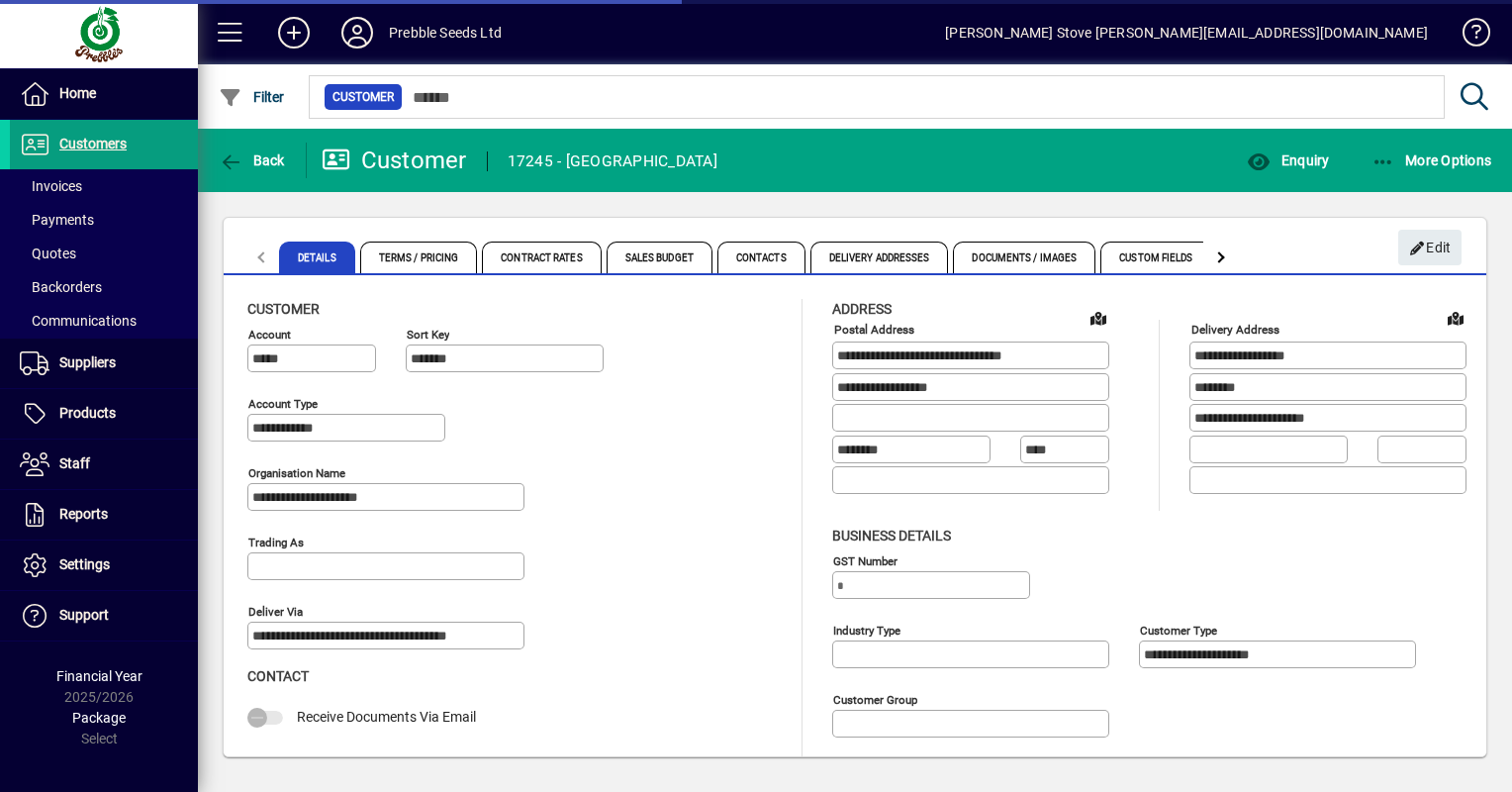 type on "**********" 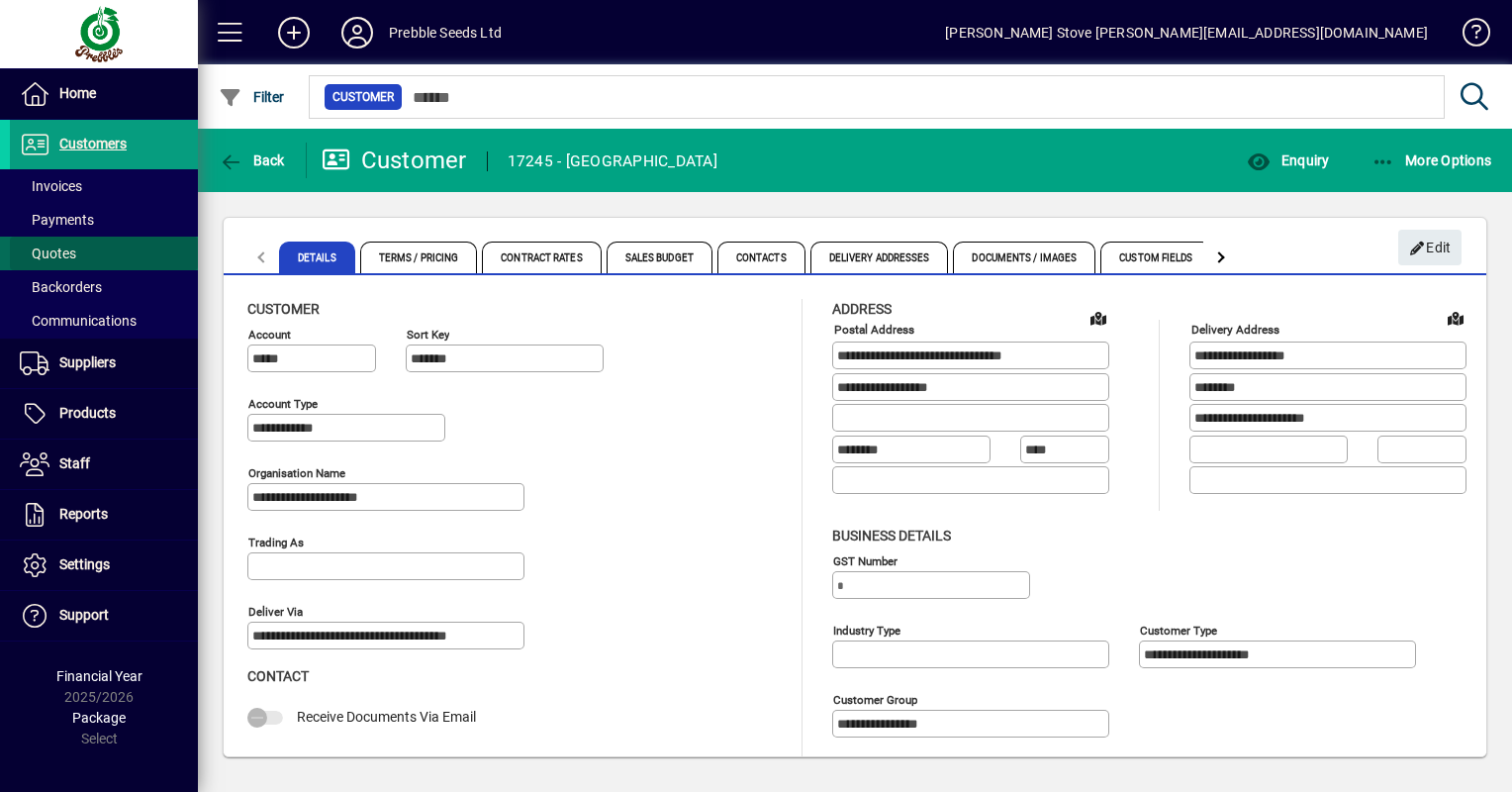 click on "Quotes" at bounding box center [47, 253] 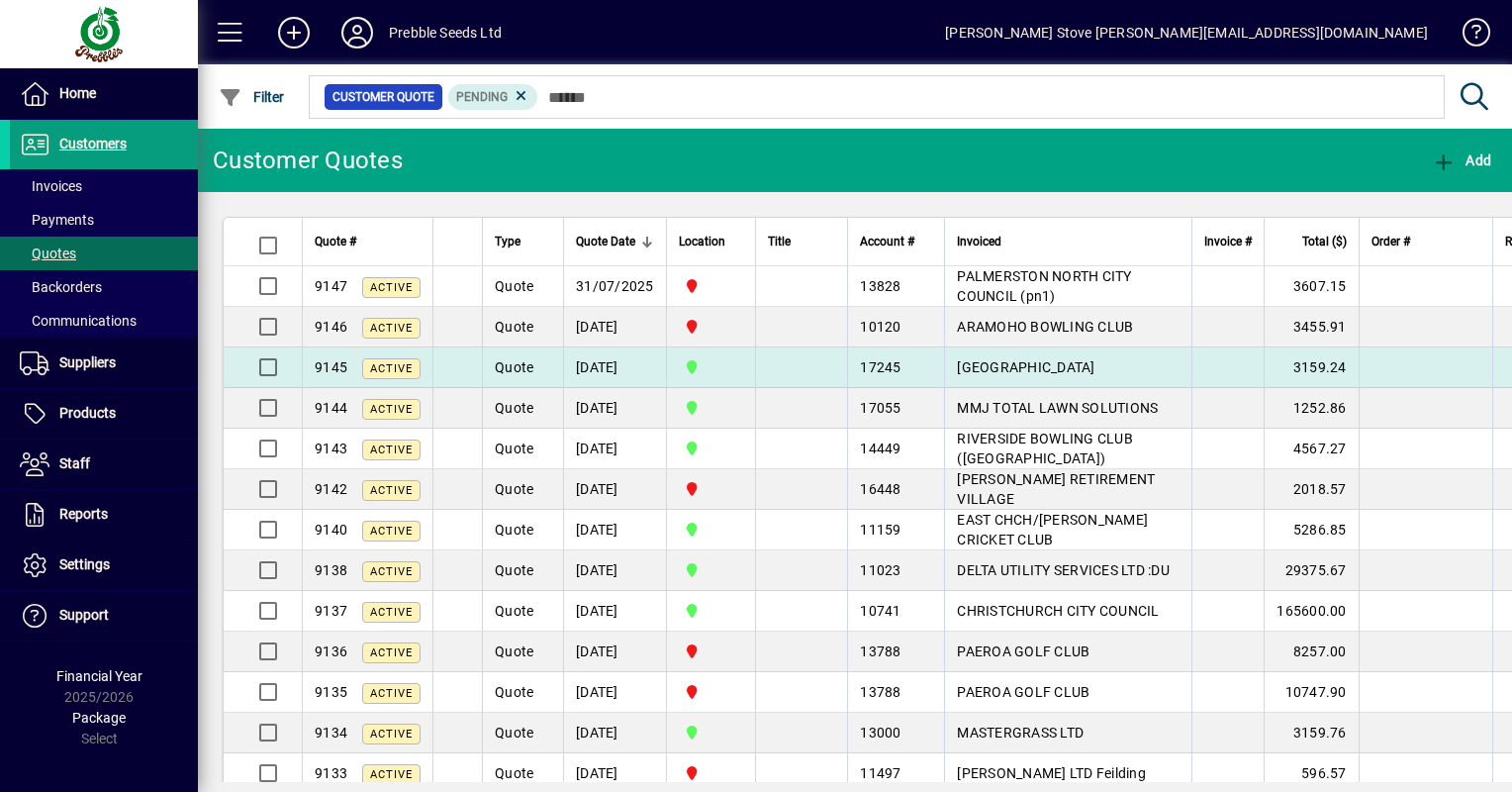 click on "Quote" at bounding box center [514, 367] 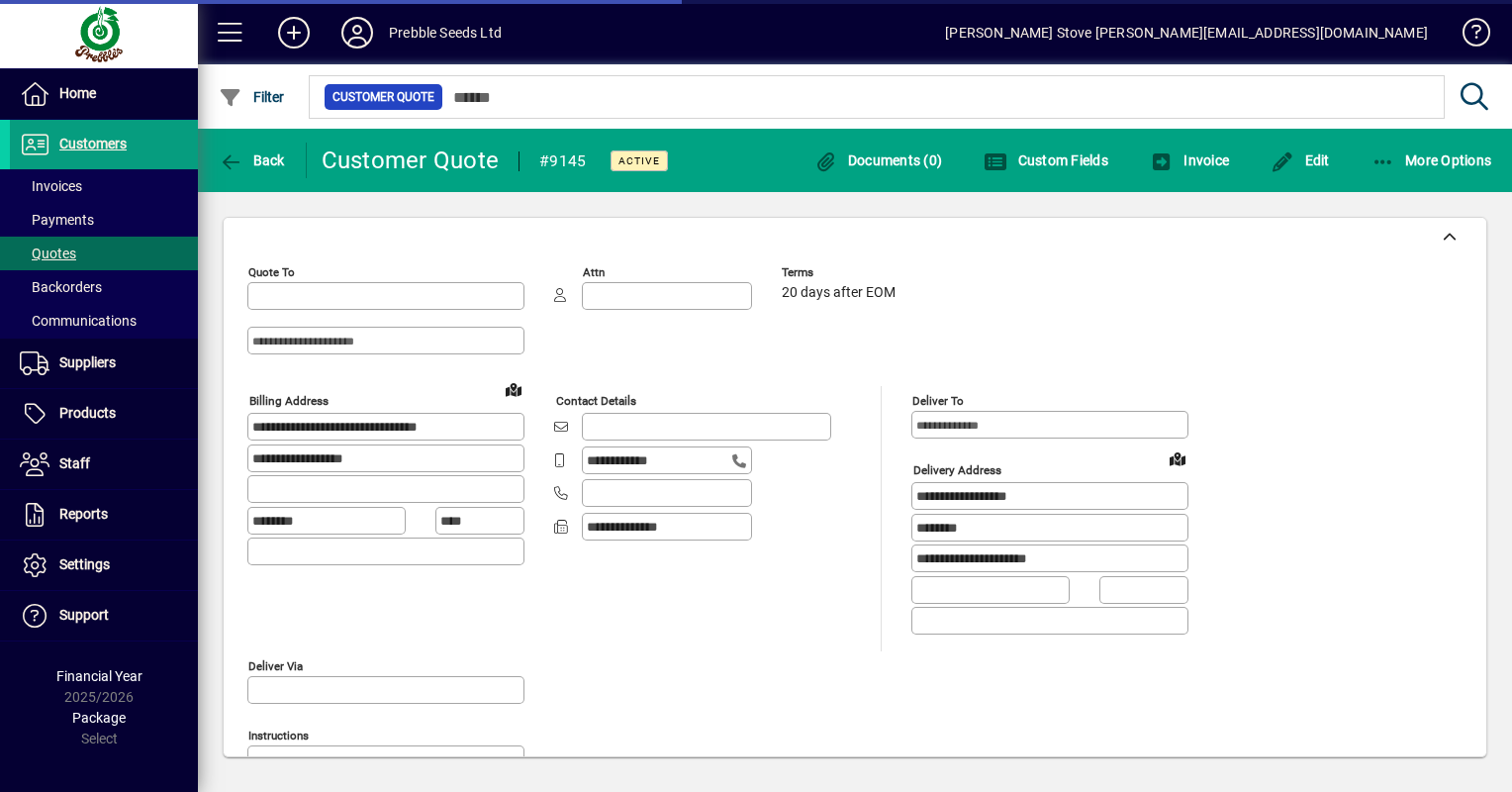 type on "**********" 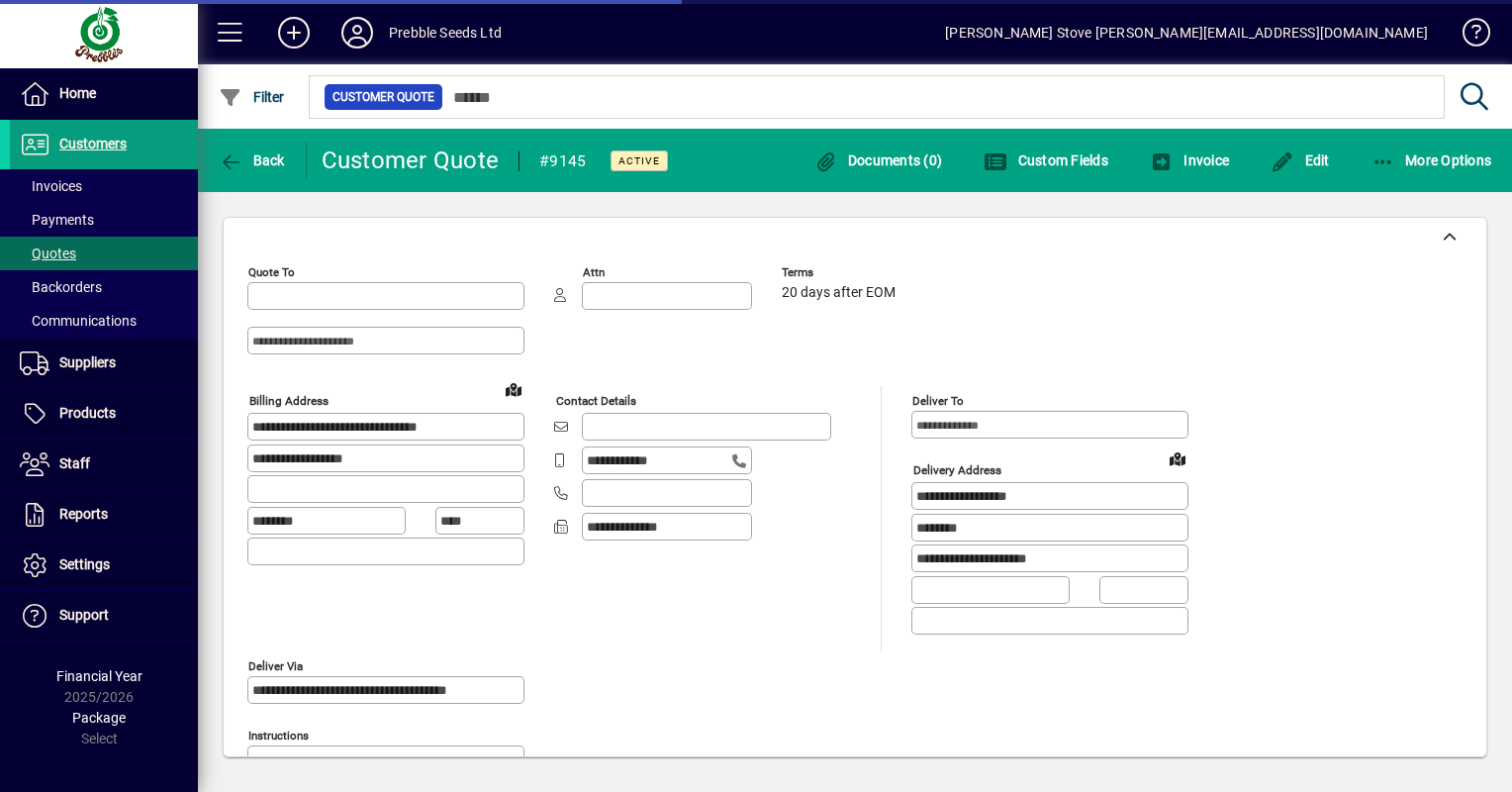 type on "*********" 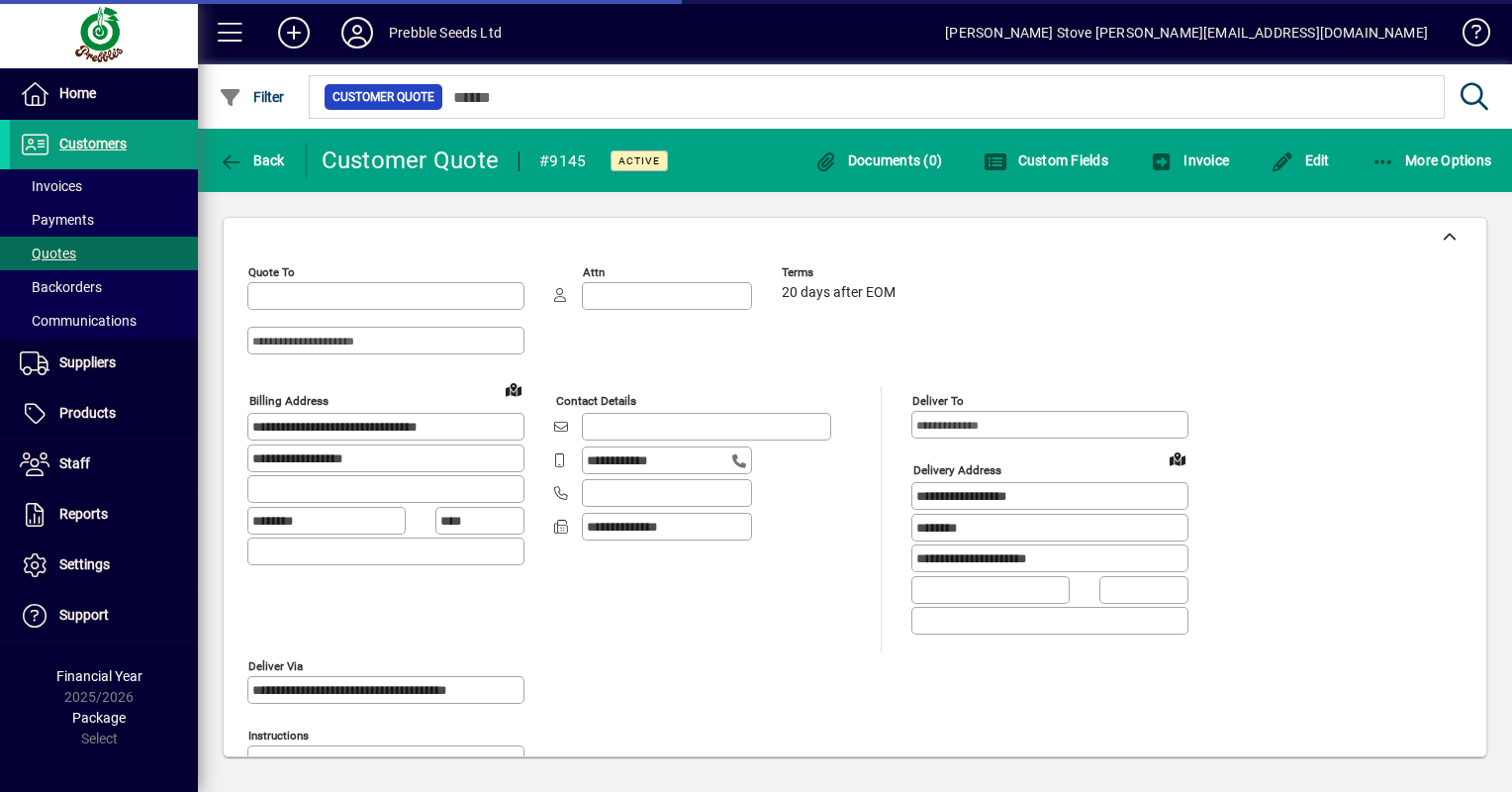type on "**********" 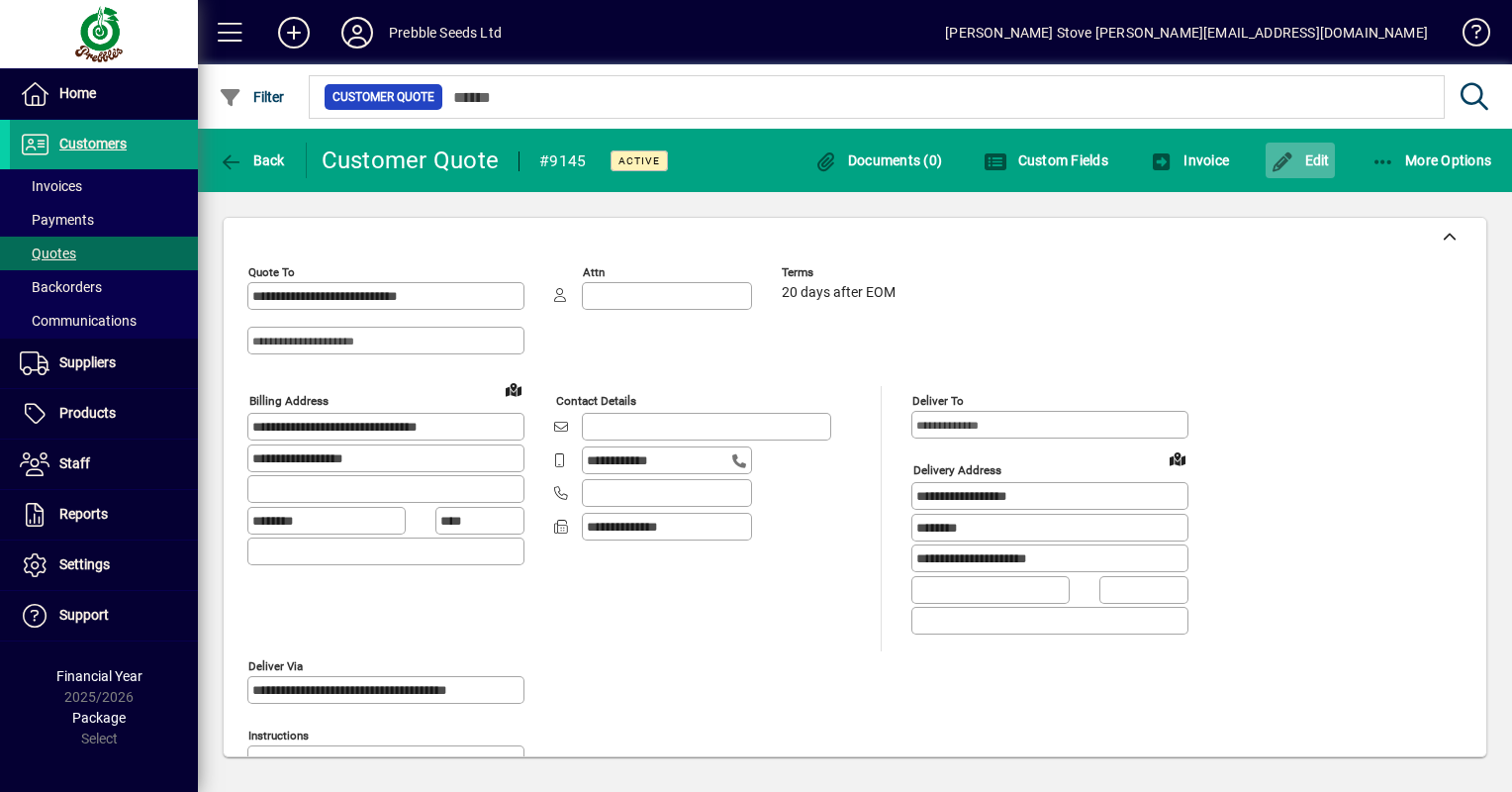 click 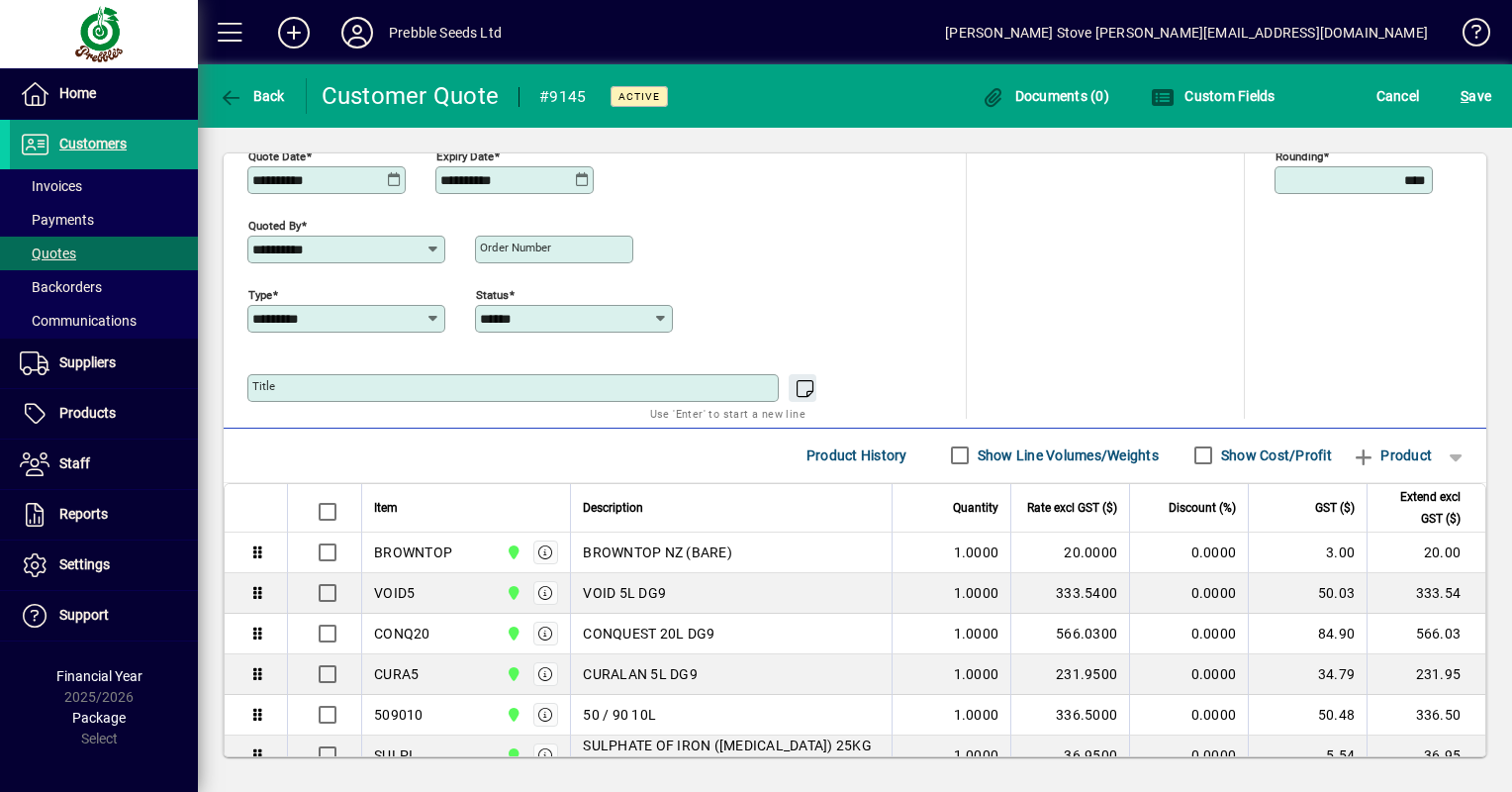 scroll, scrollTop: 693, scrollLeft: 0, axis: vertical 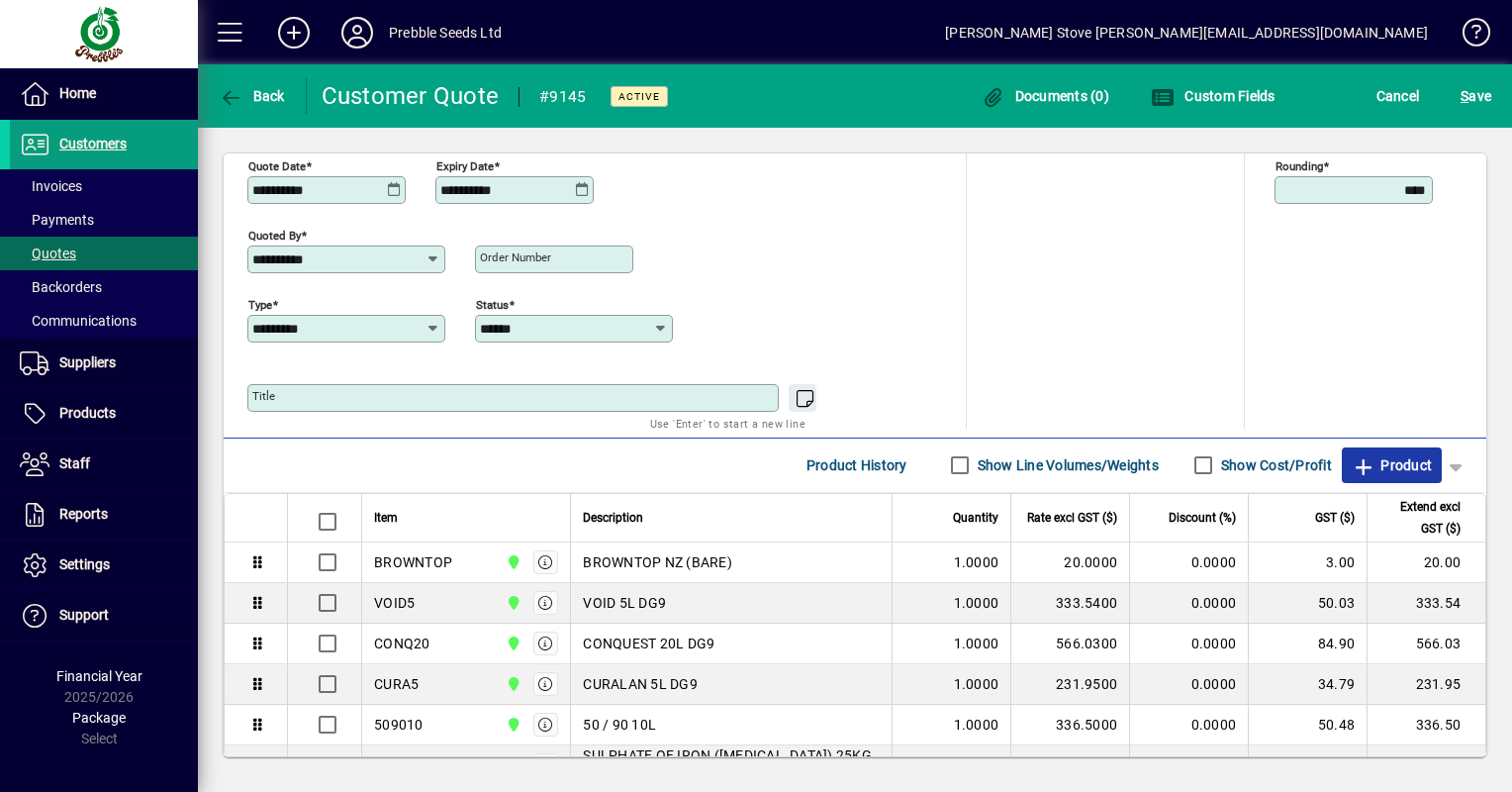 click on "Product" 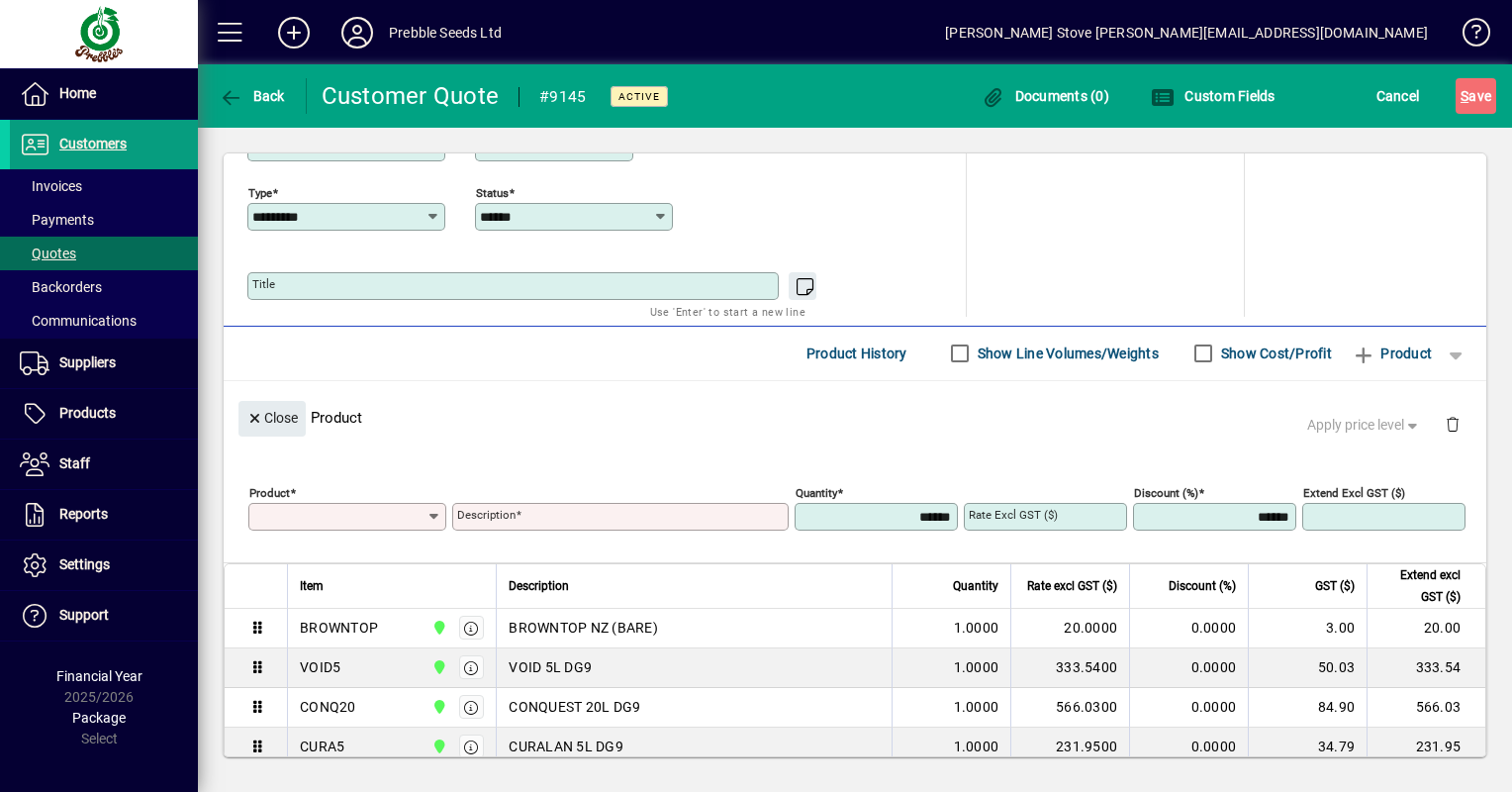 scroll, scrollTop: 346, scrollLeft: 0, axis: vertical 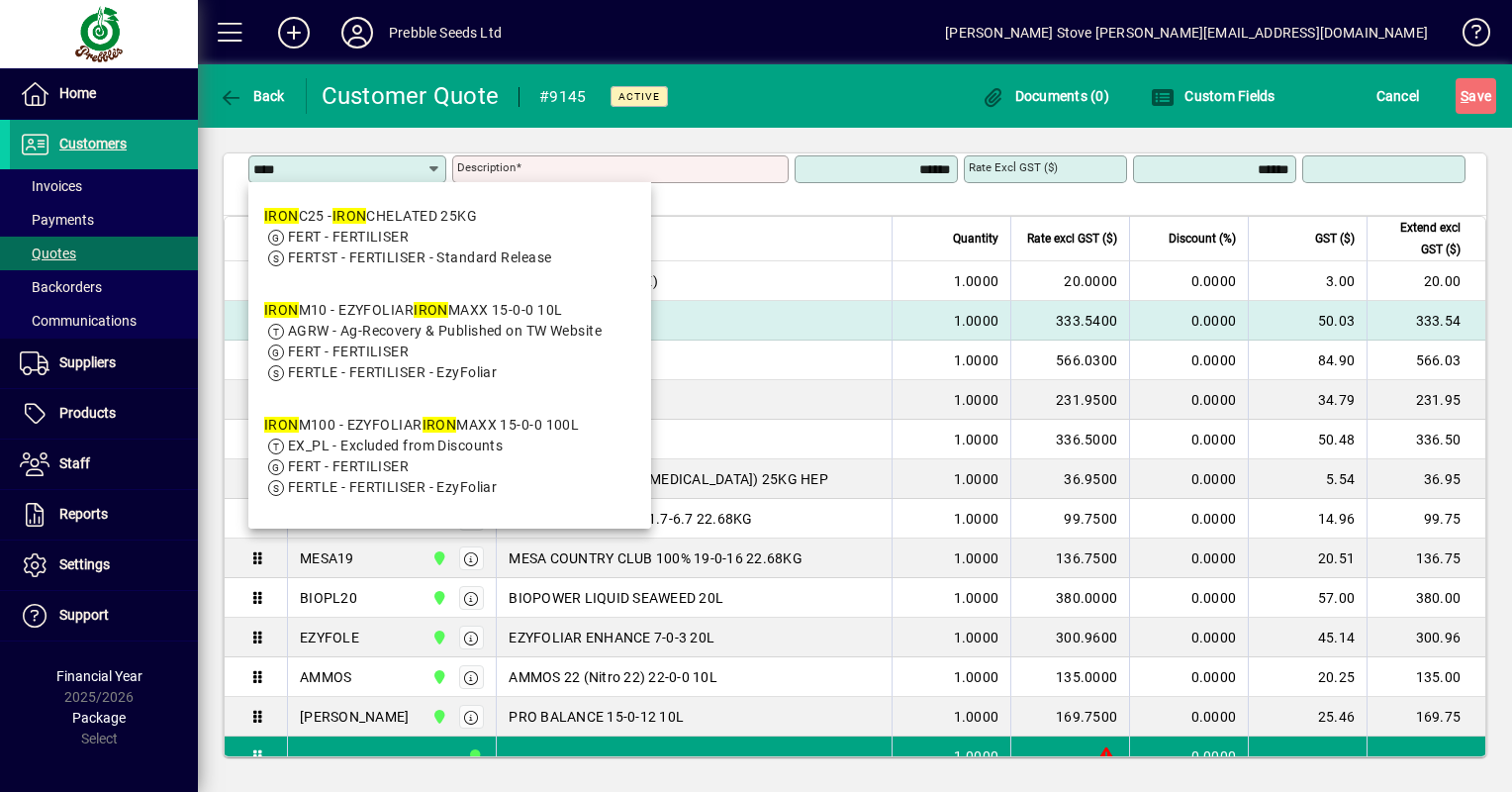 click on "AGRW - Ag-Recovery & Published on TW Website" at bounding box center [444, 331] 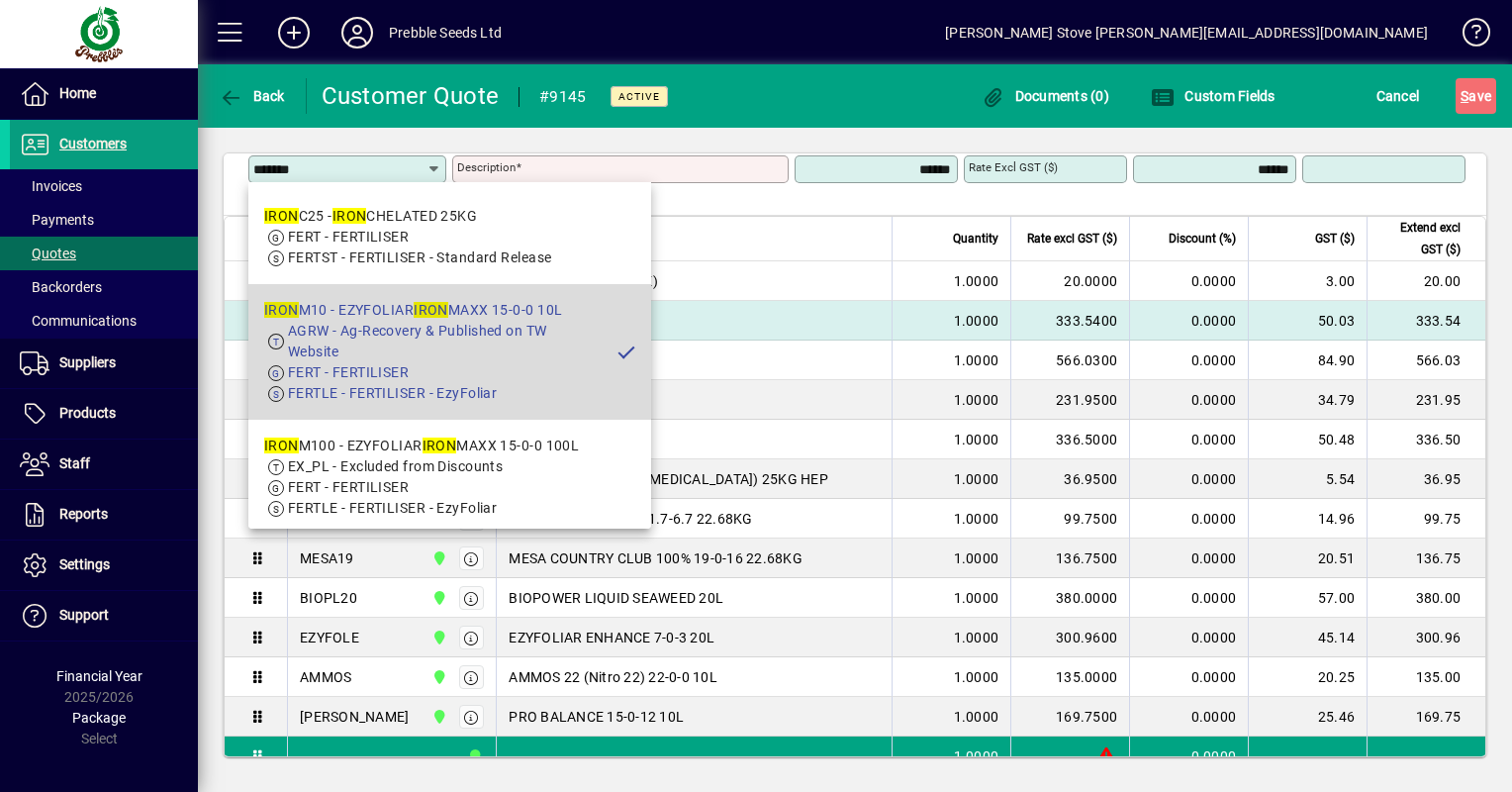 type on "**********" 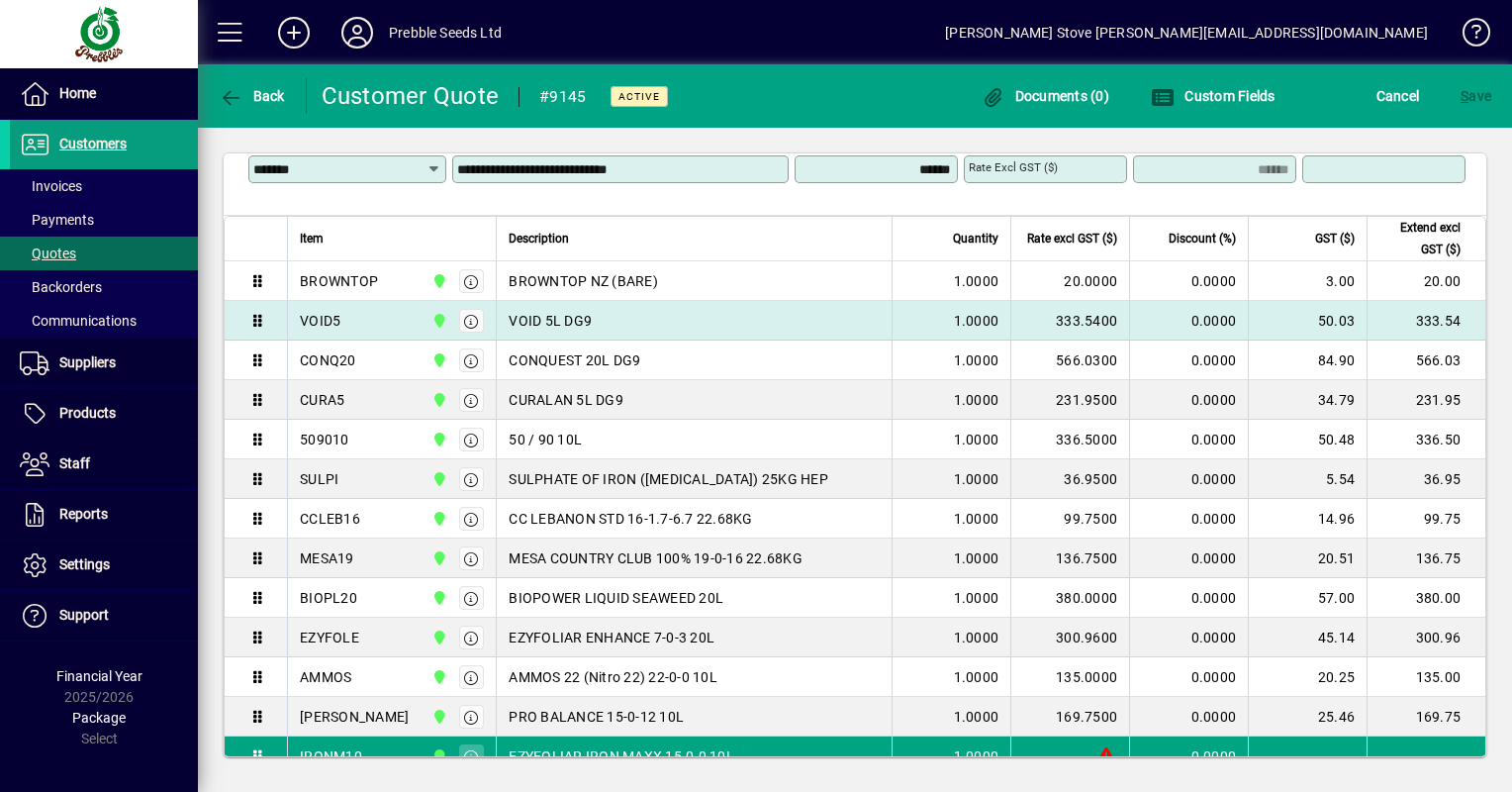 type on "********" 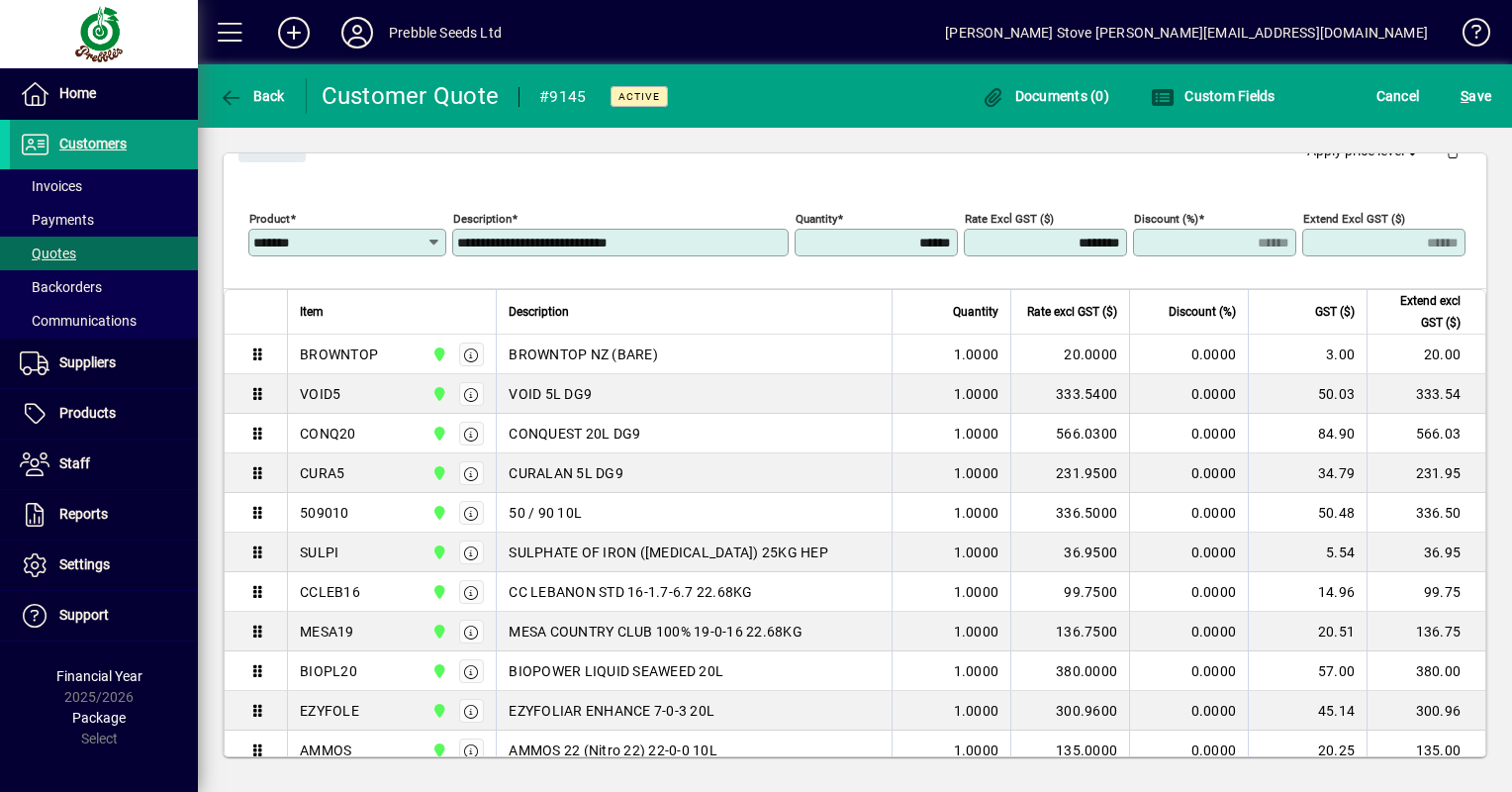scroll, scrollTop: 248, scrollLeft: 0, axis: vertical 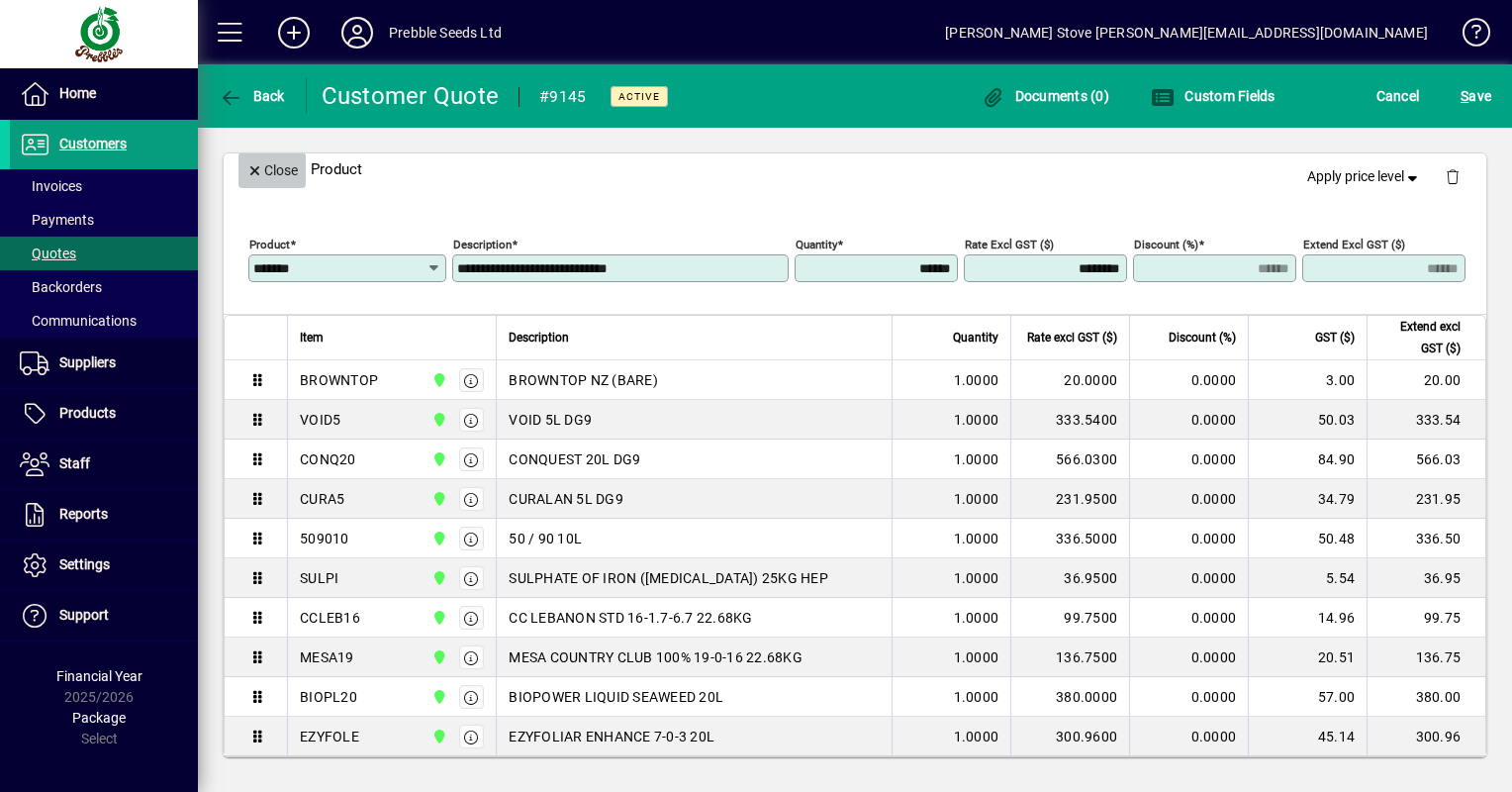 click on "Close" 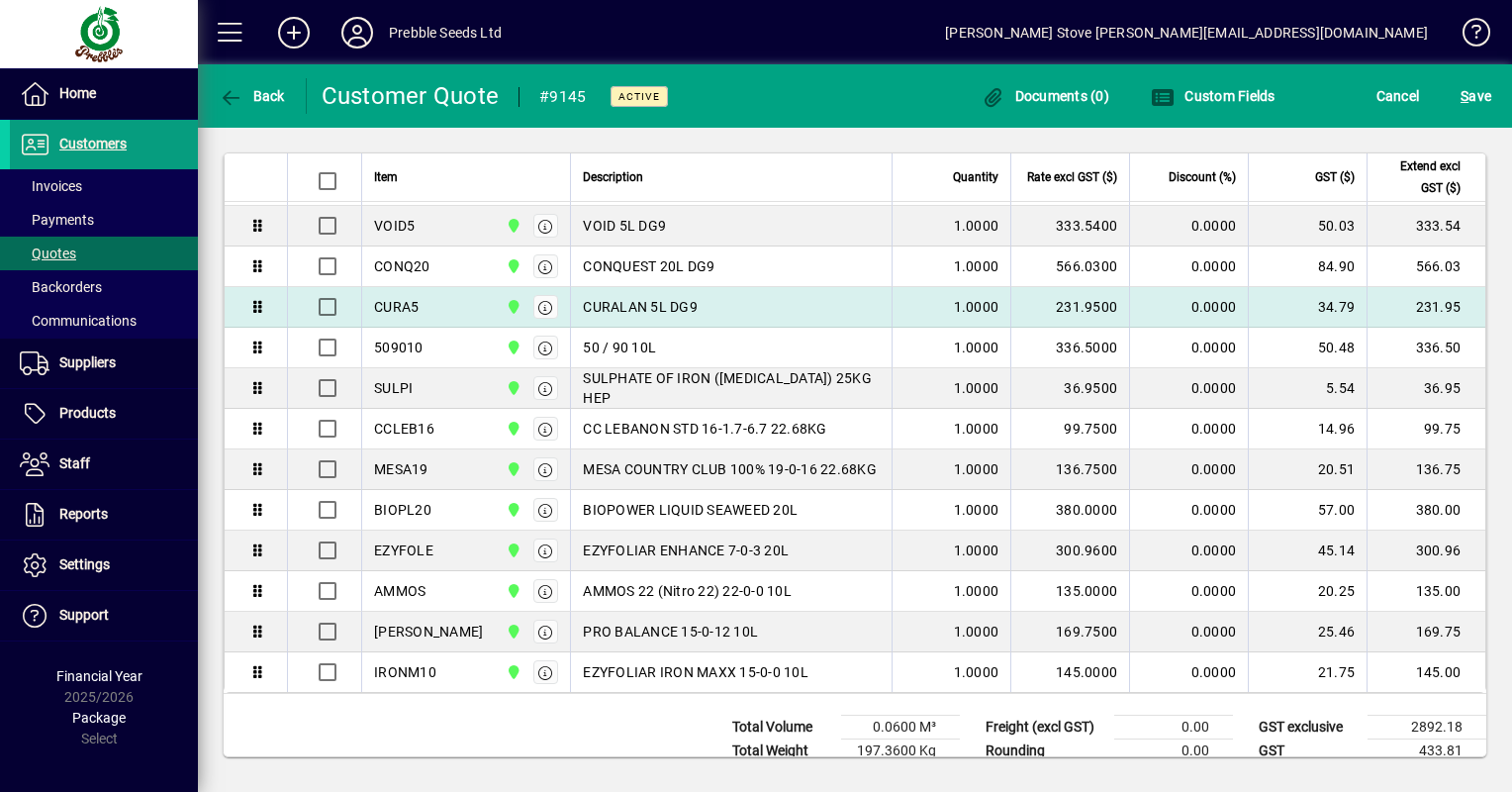 scroll, scrollTop: 165, scrollLeft: 0, axis: vertical 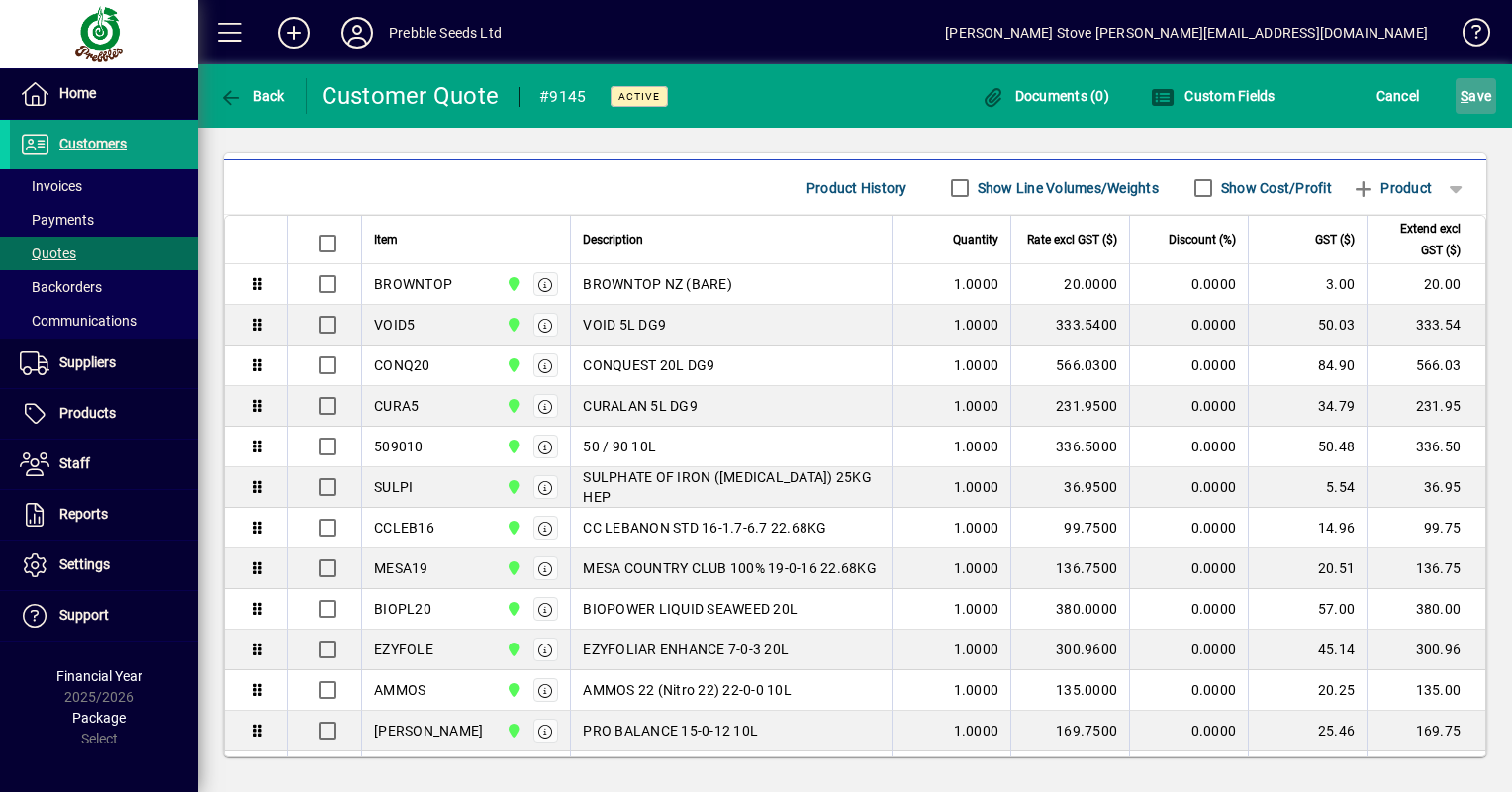 click on "S ave" 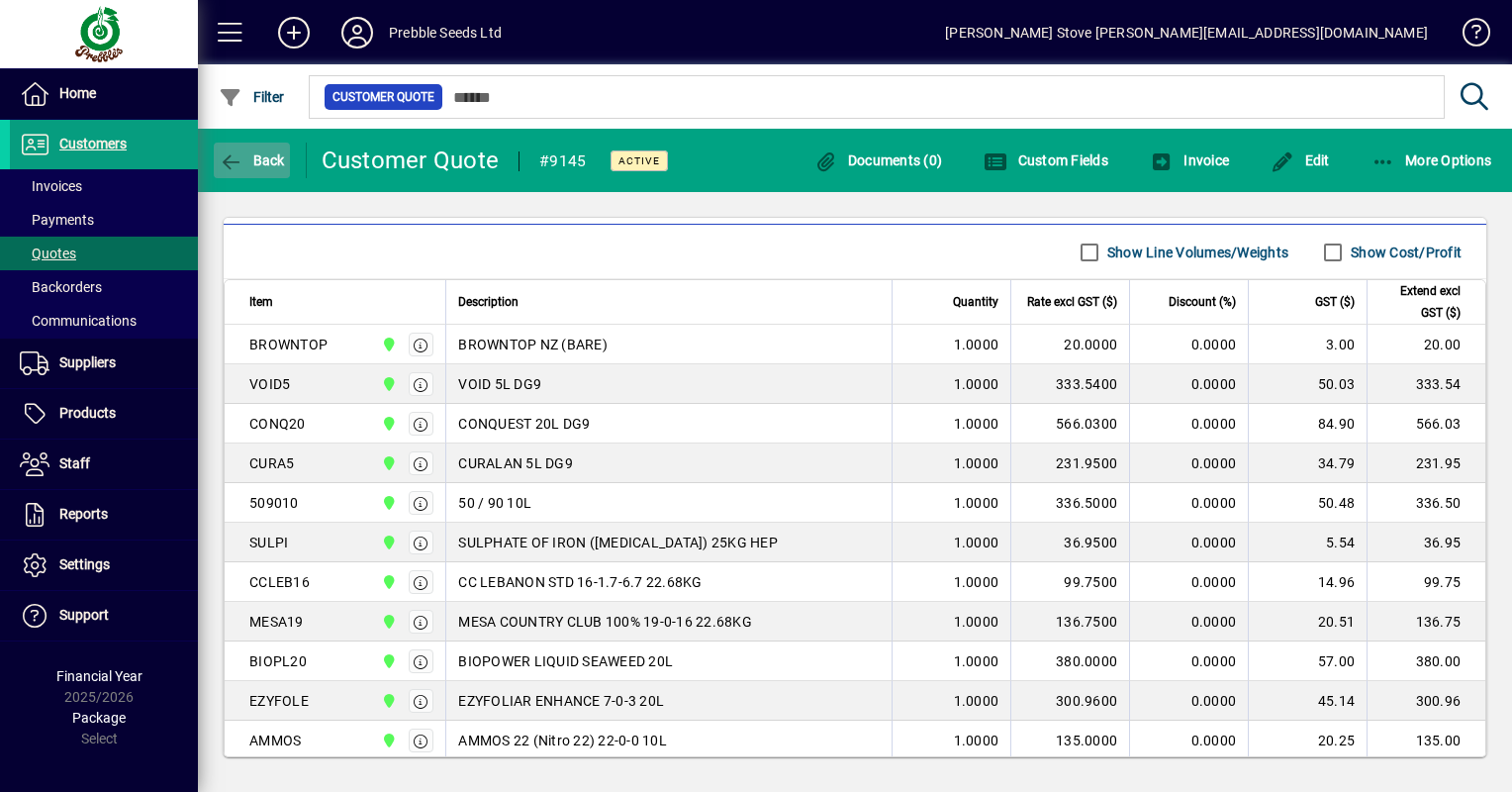 click 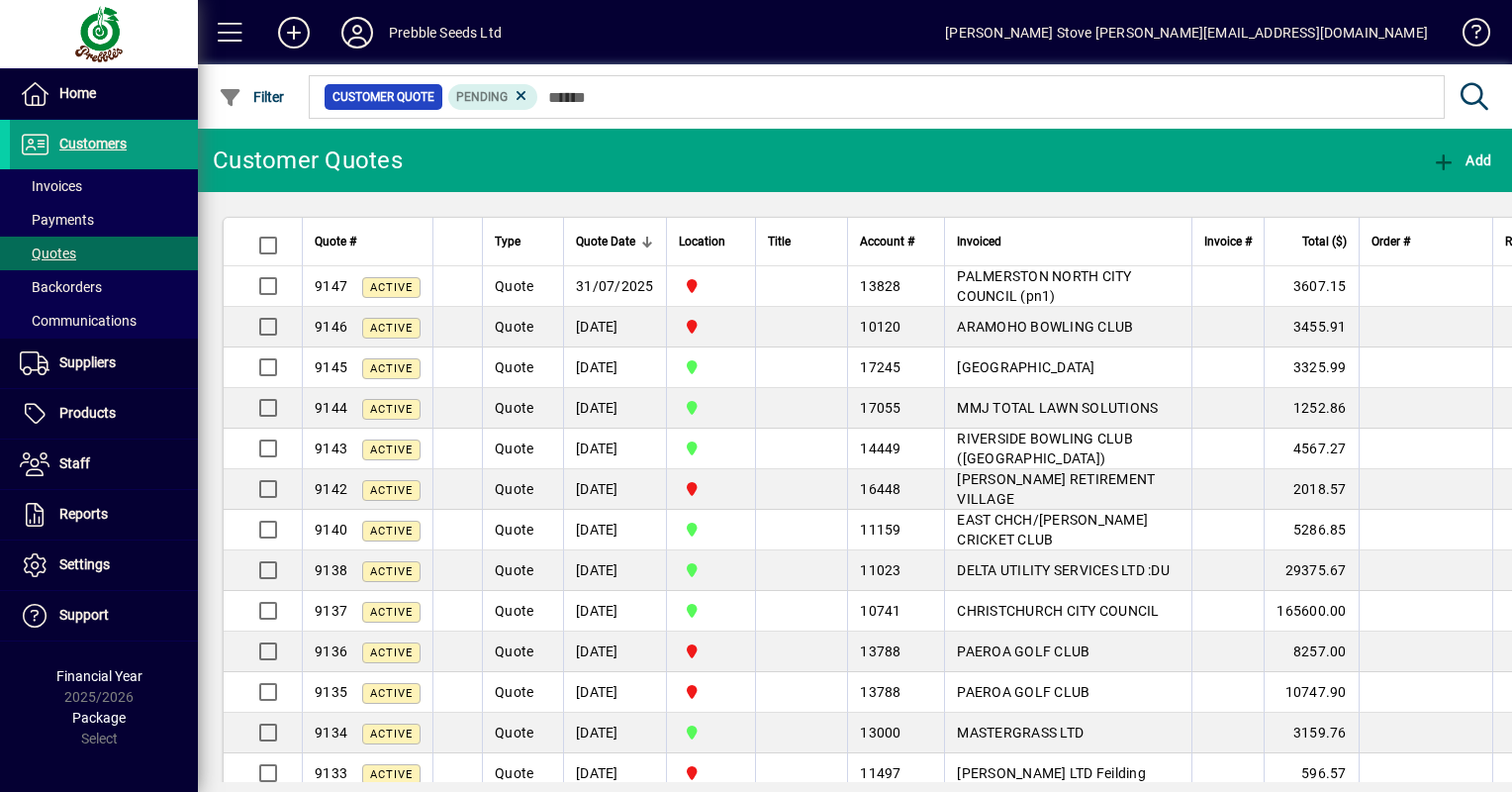 click on "Quote" at bounding box center [514, 530] 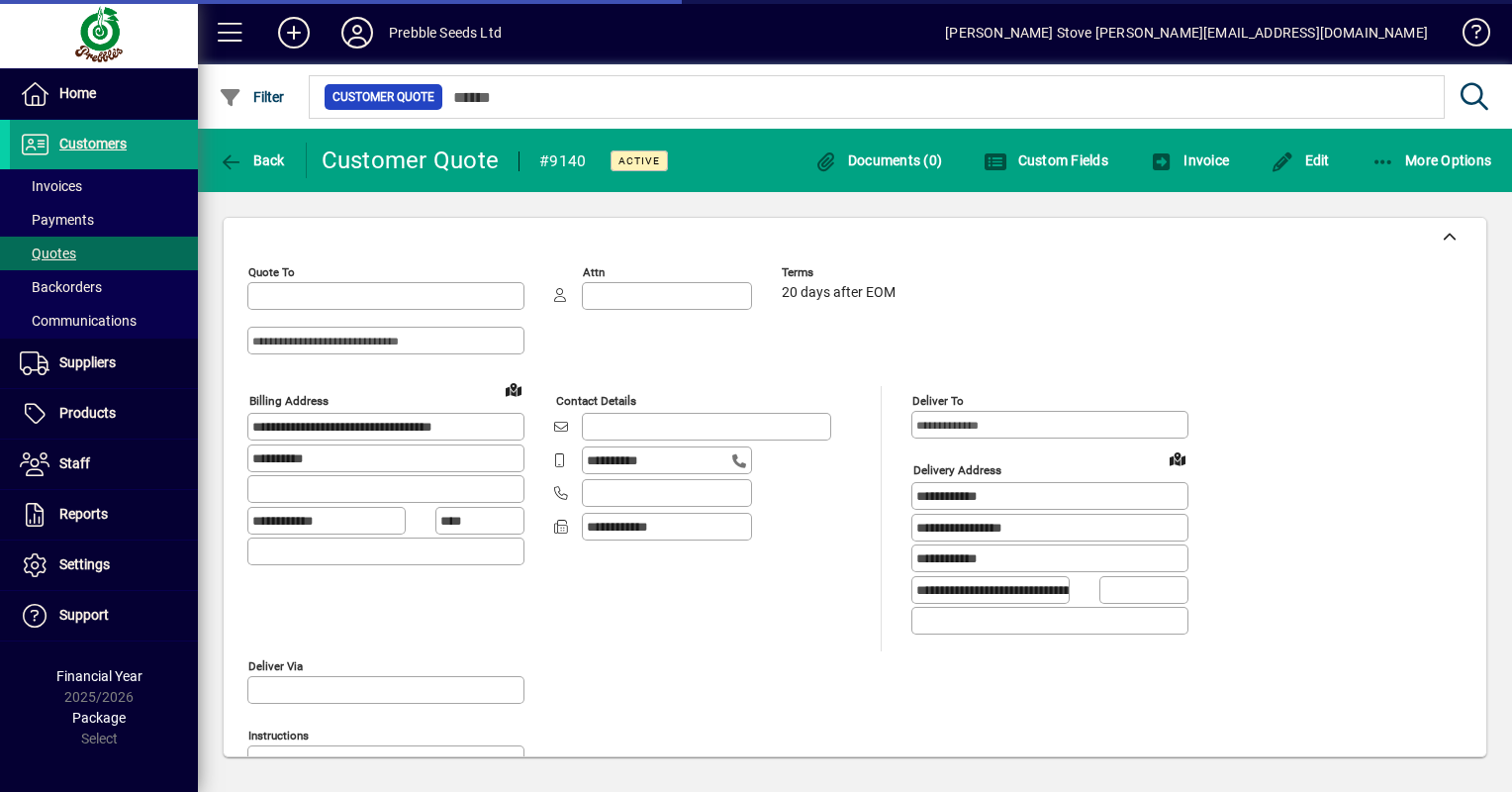 type on "**********" 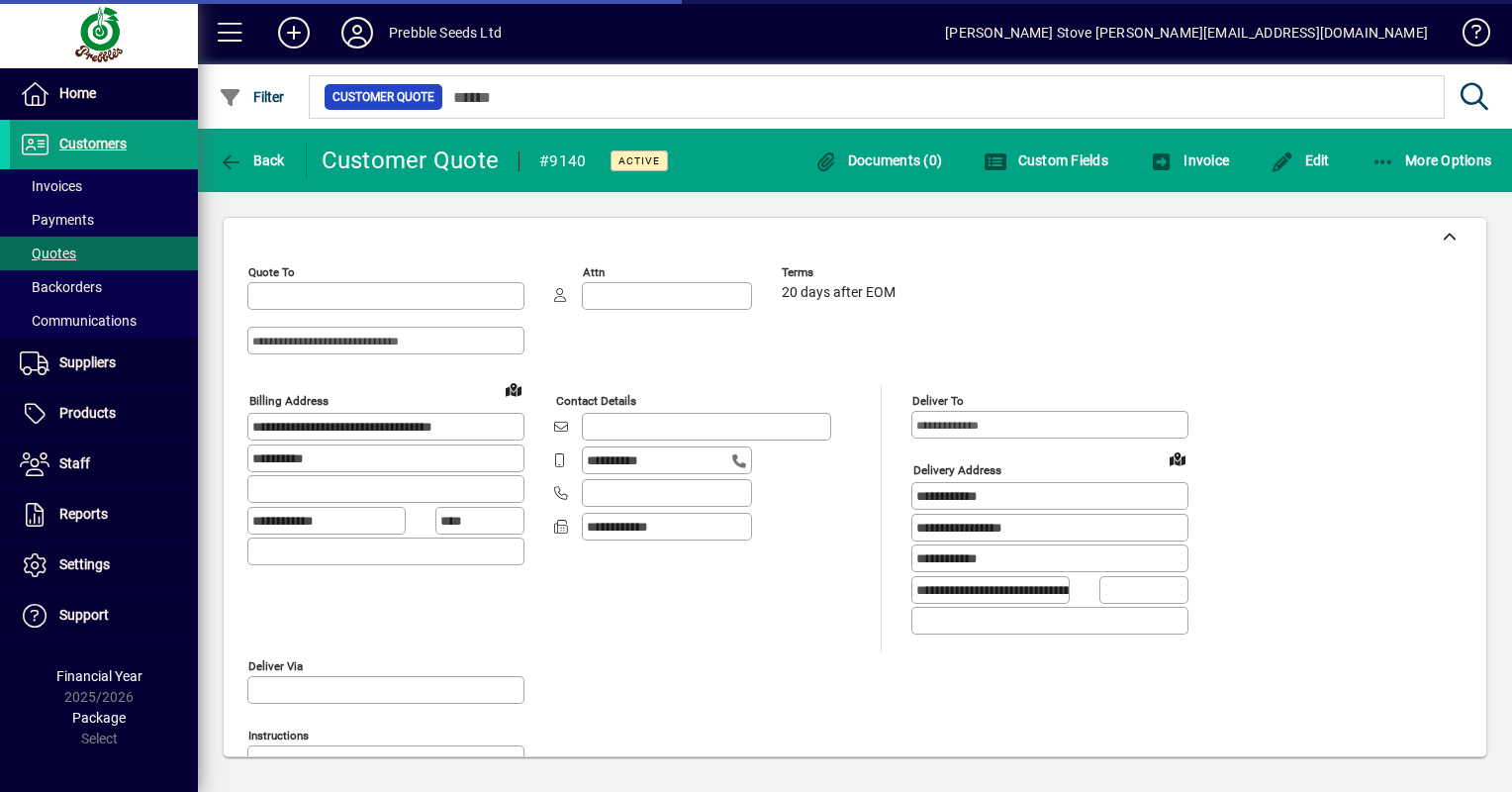 type on "*********" 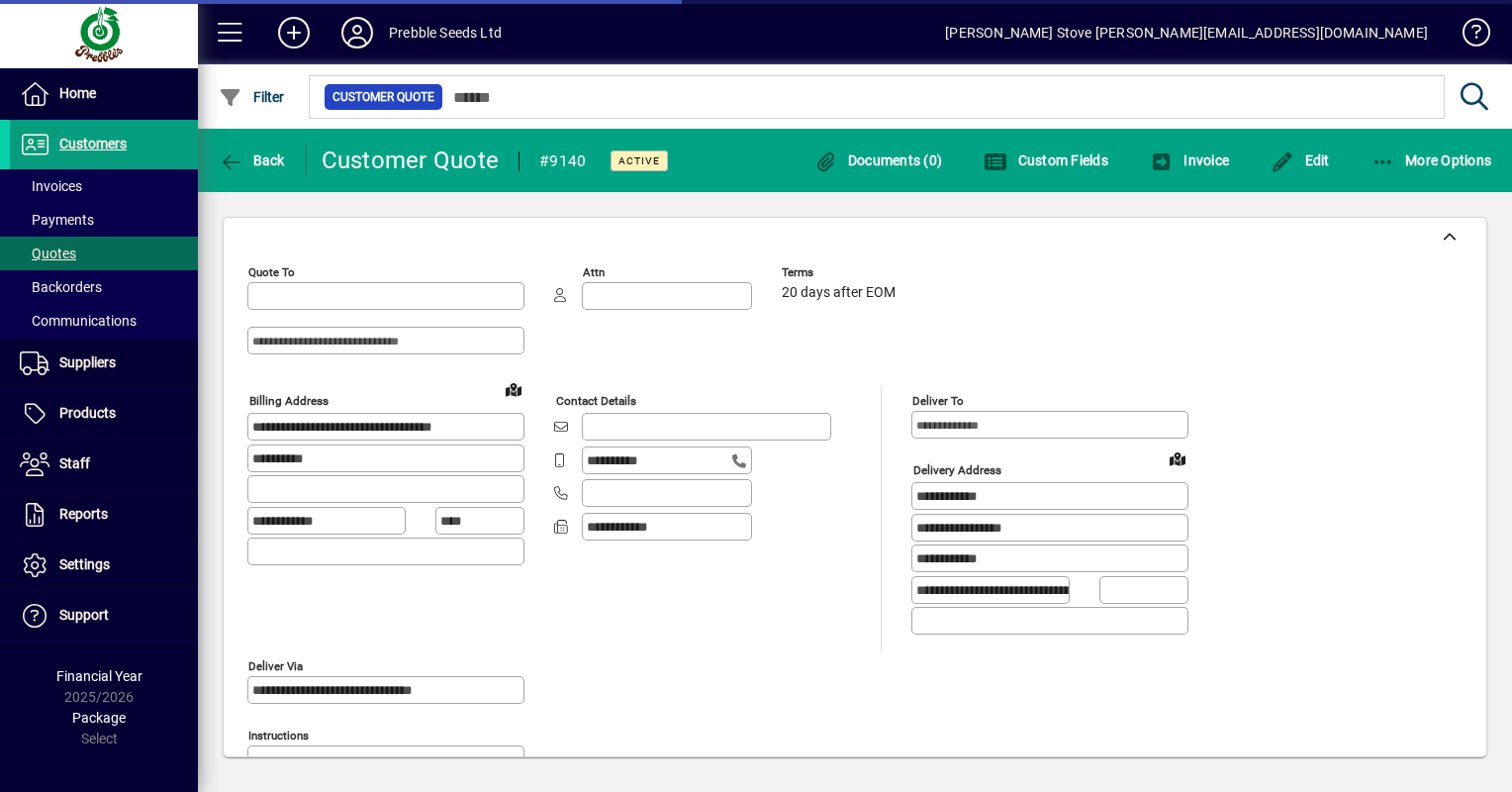 type on "**********" 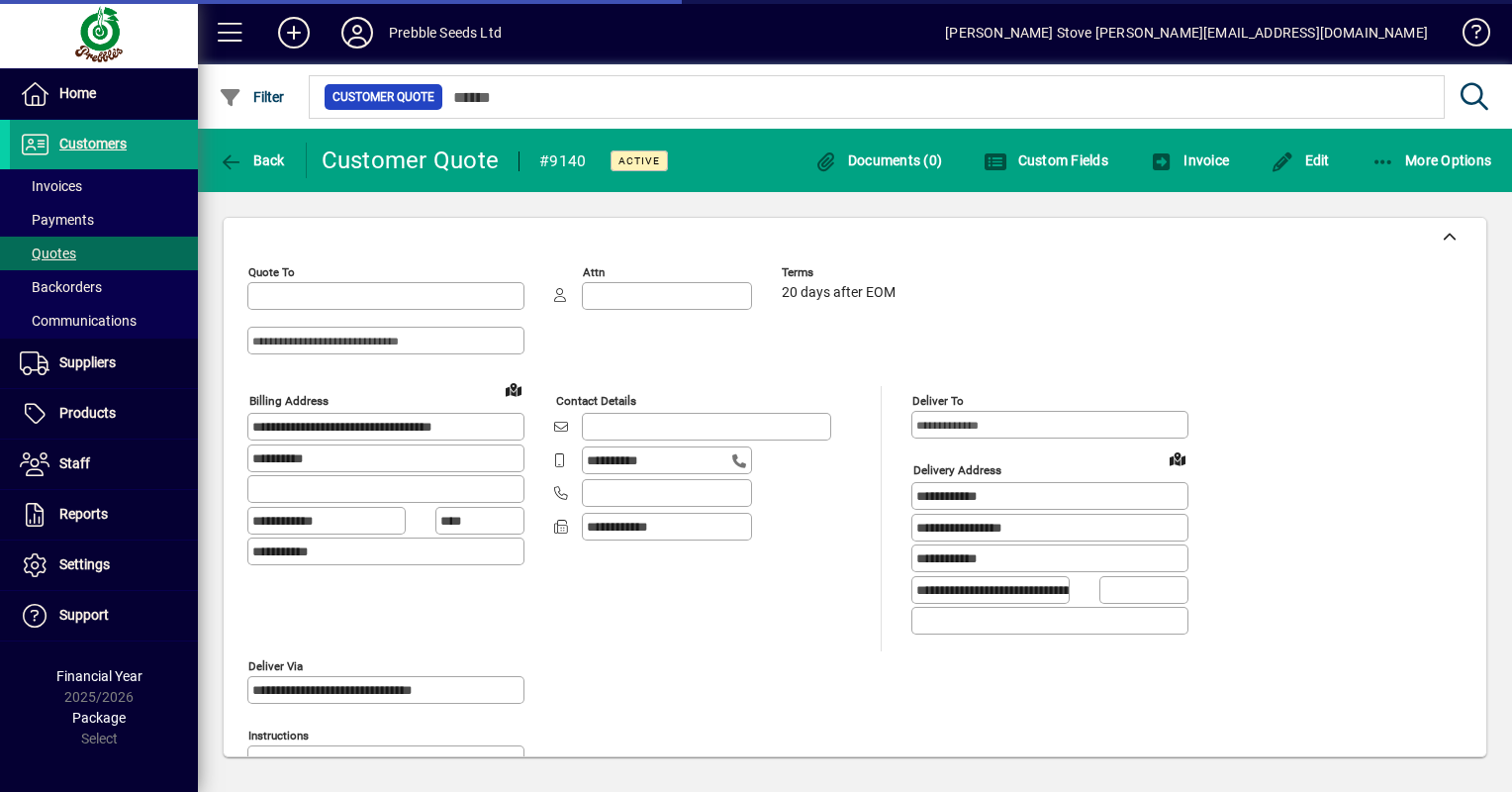 type on "**********" 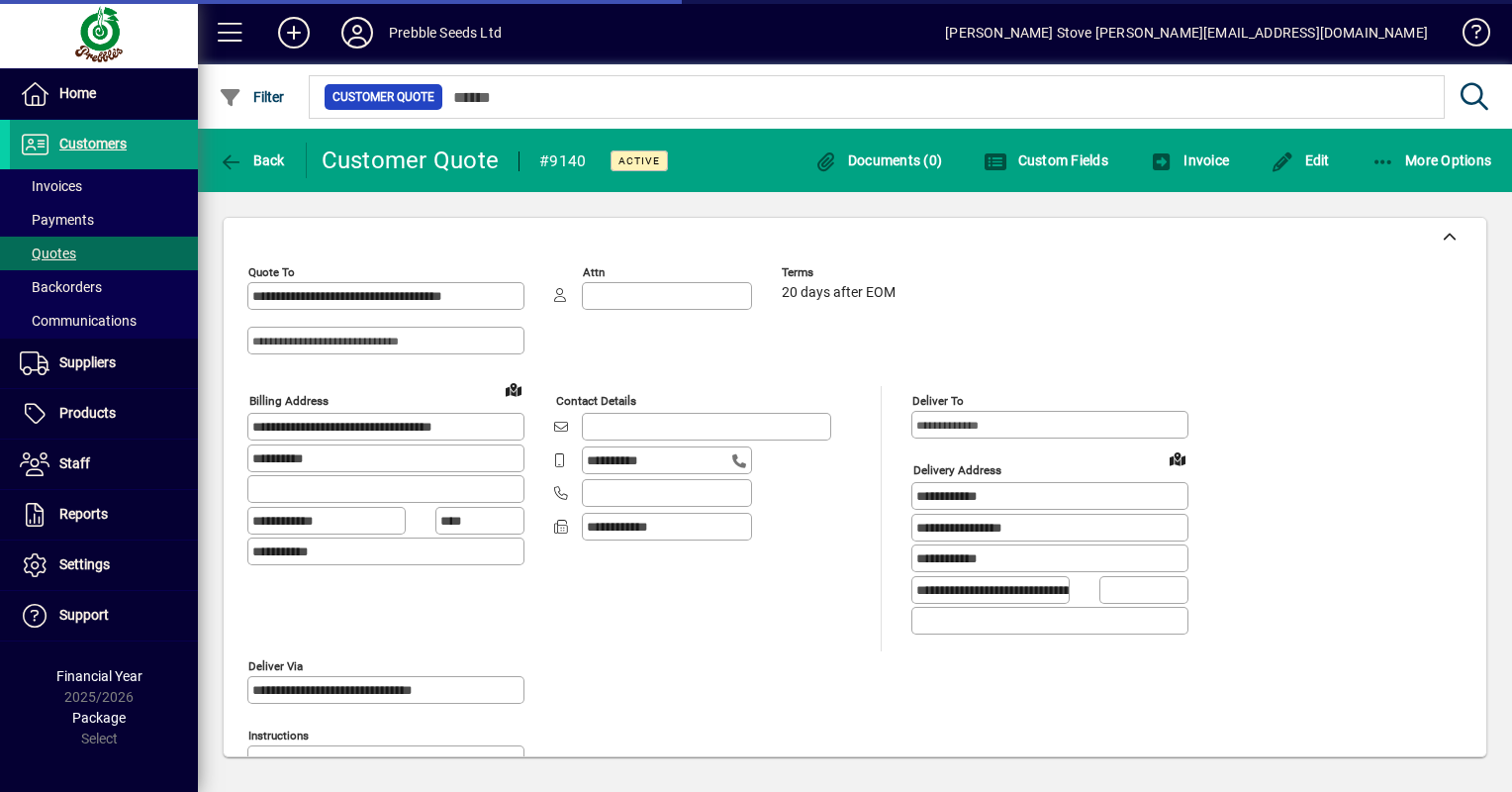 type on "**********" 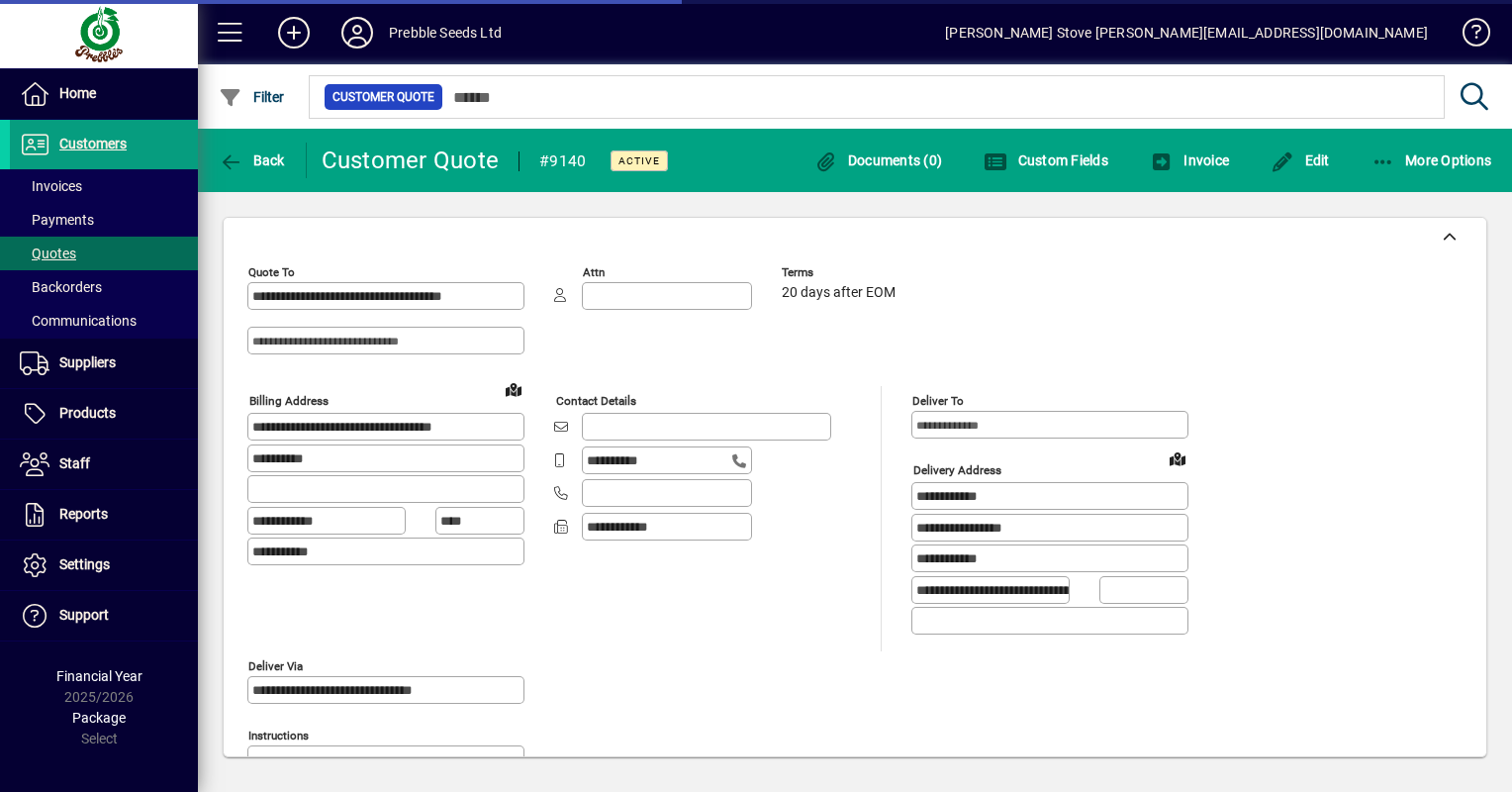 type on "**********" 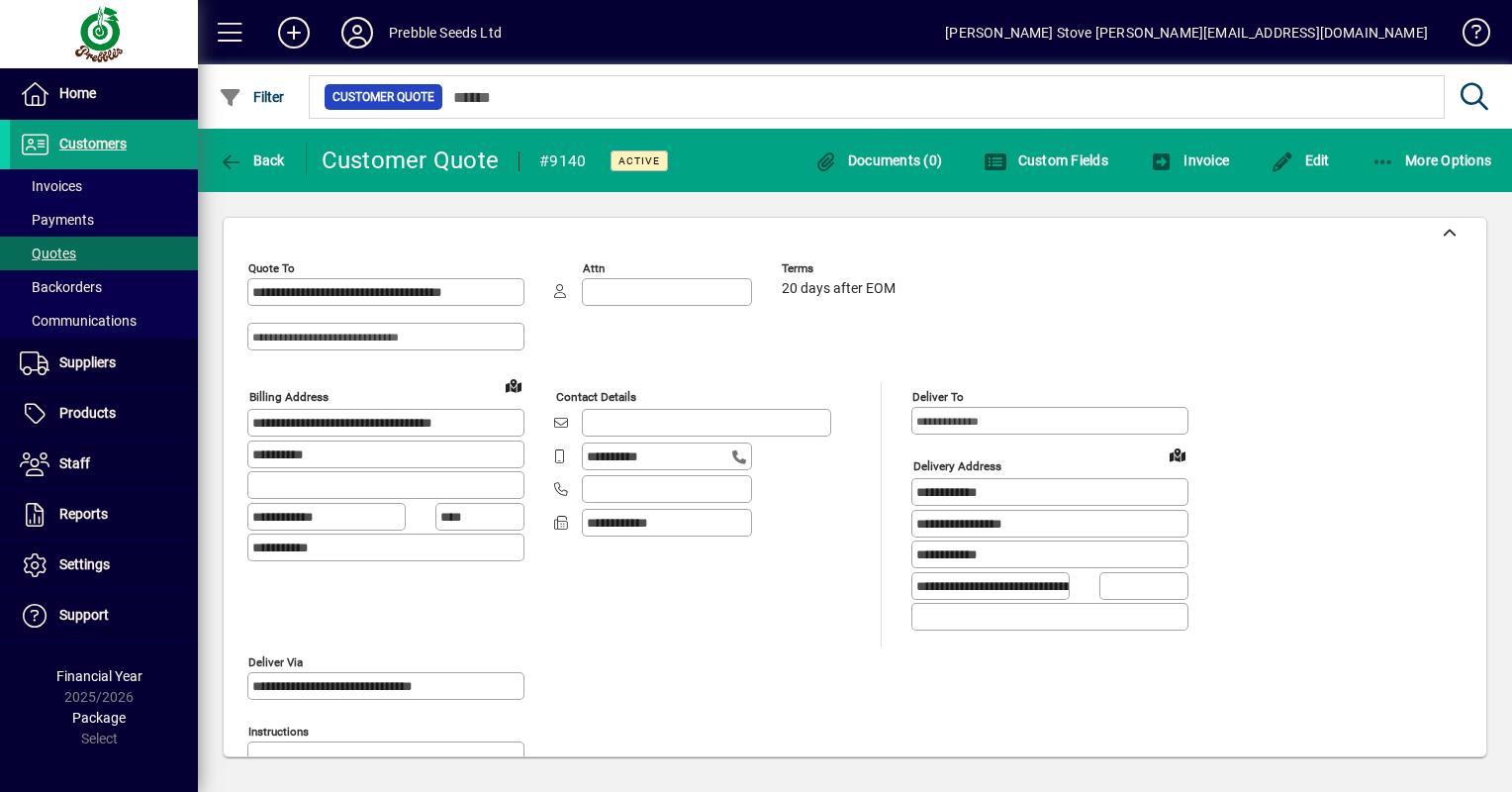 scroll, scrollTop: 0, scrollLeft: 0, axis: both 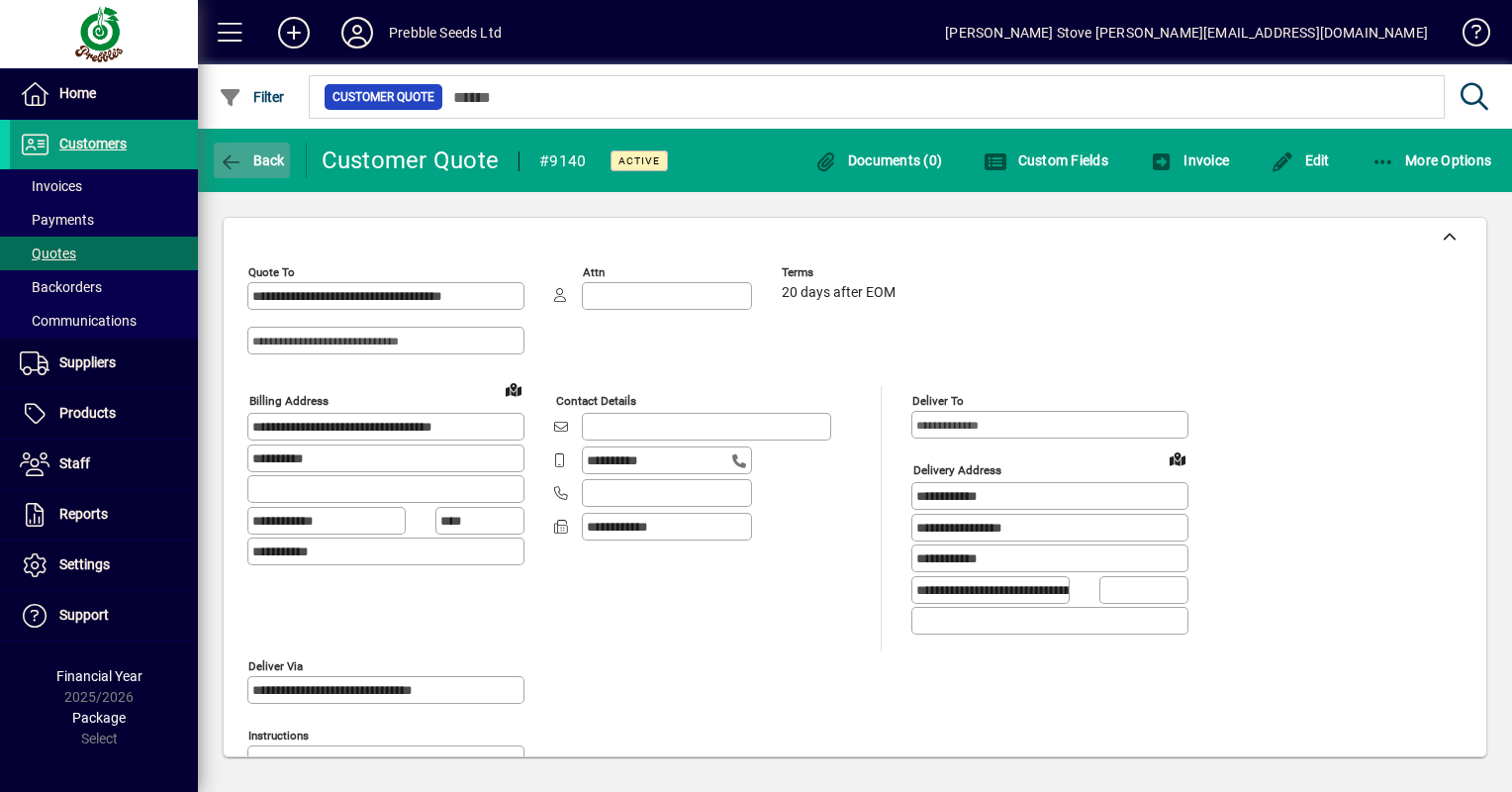 click 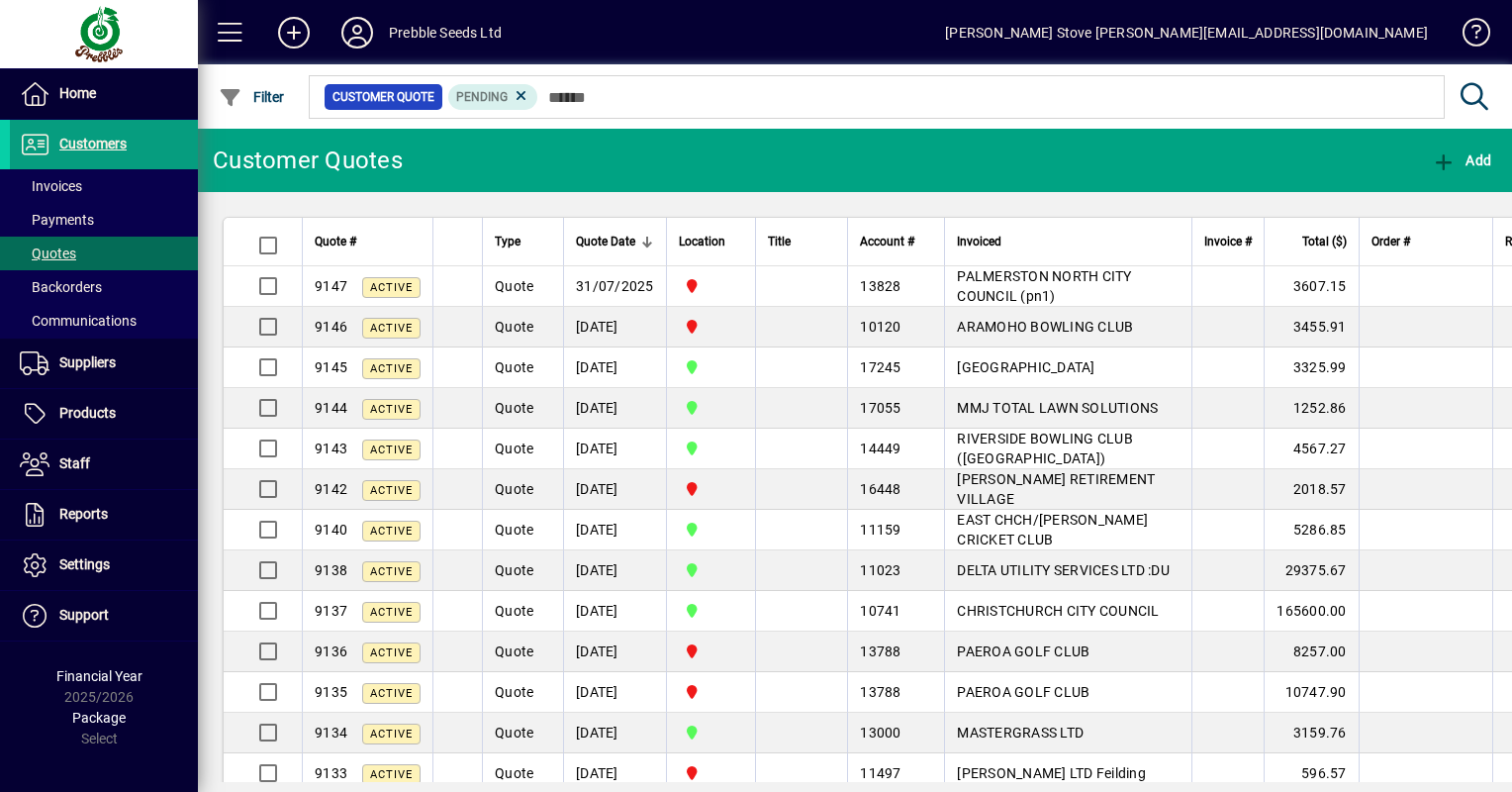 click on "Quote" at bounding box center [514, 408] 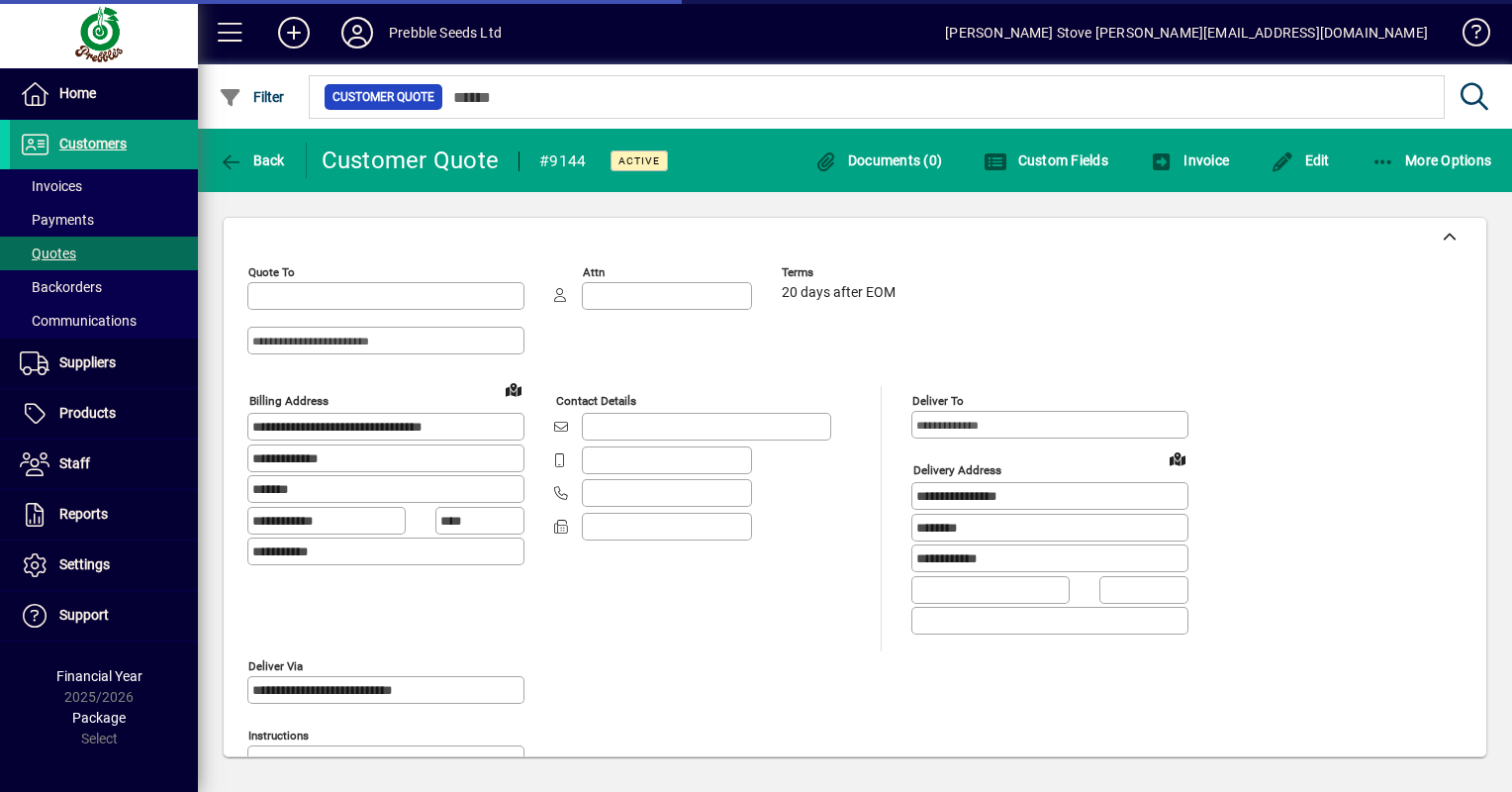 type on "**********" 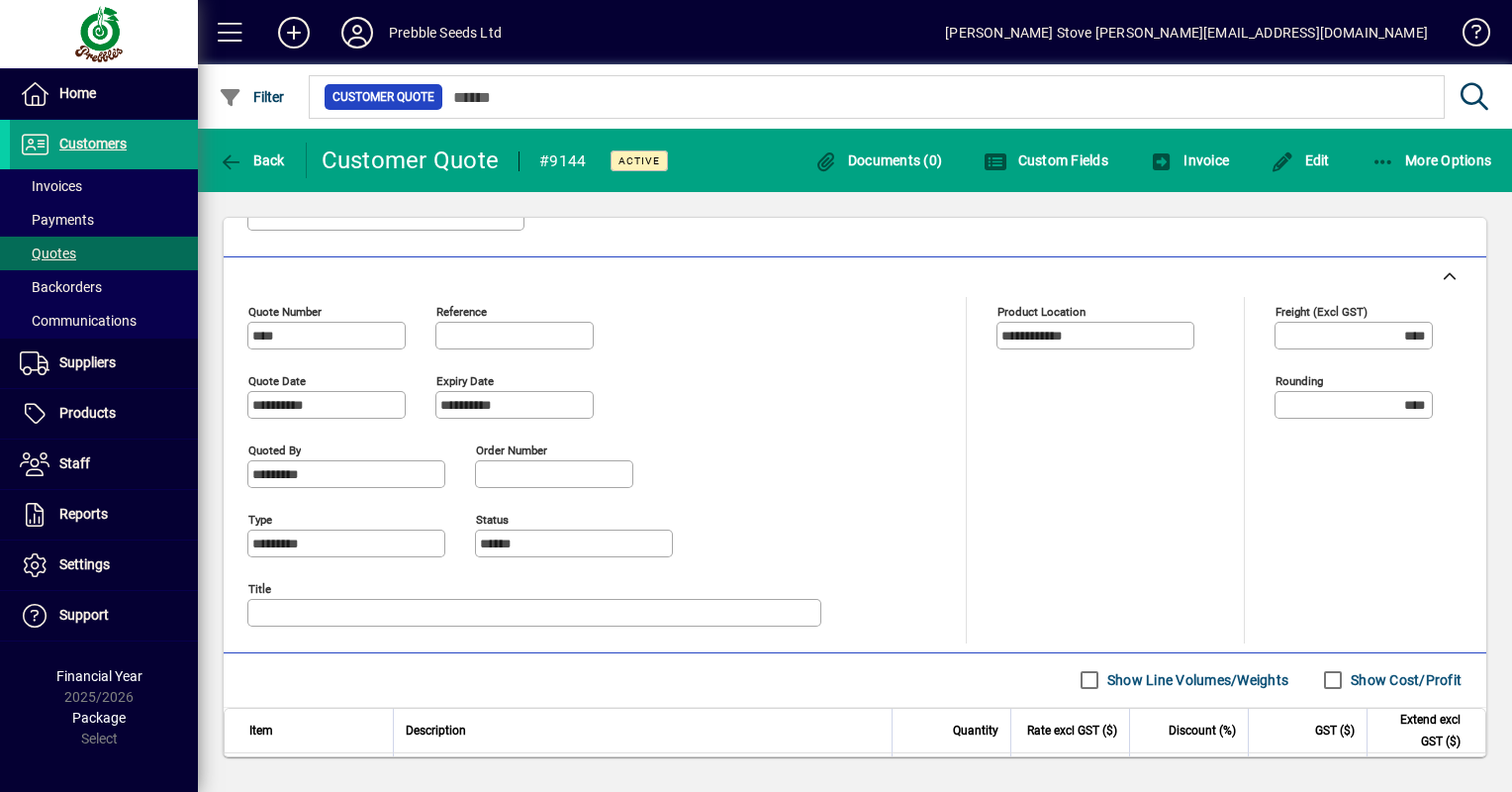 scroll, scrollTop: 311, scrollLeft: 0, axis: vertical 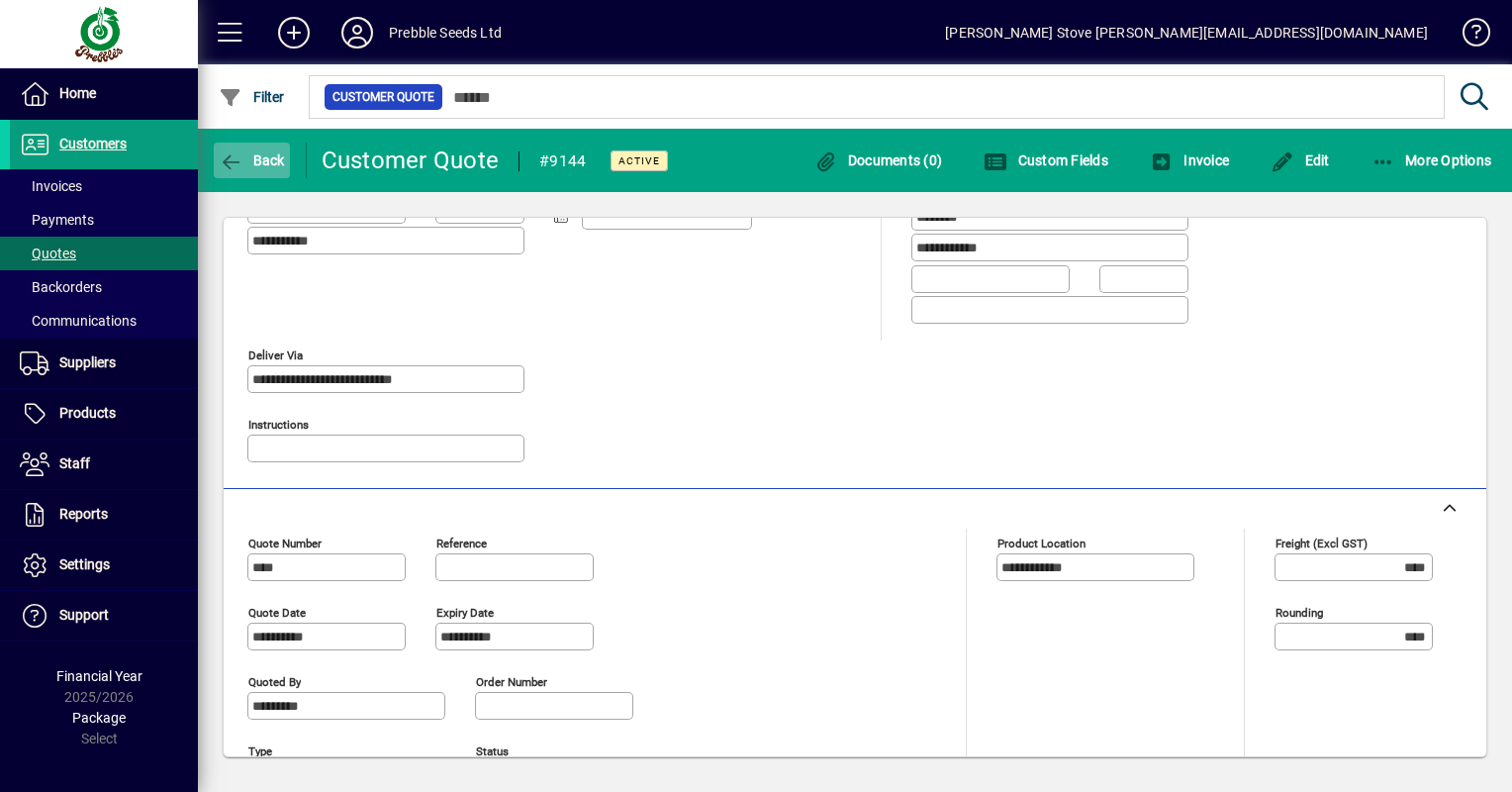 click on "Back" 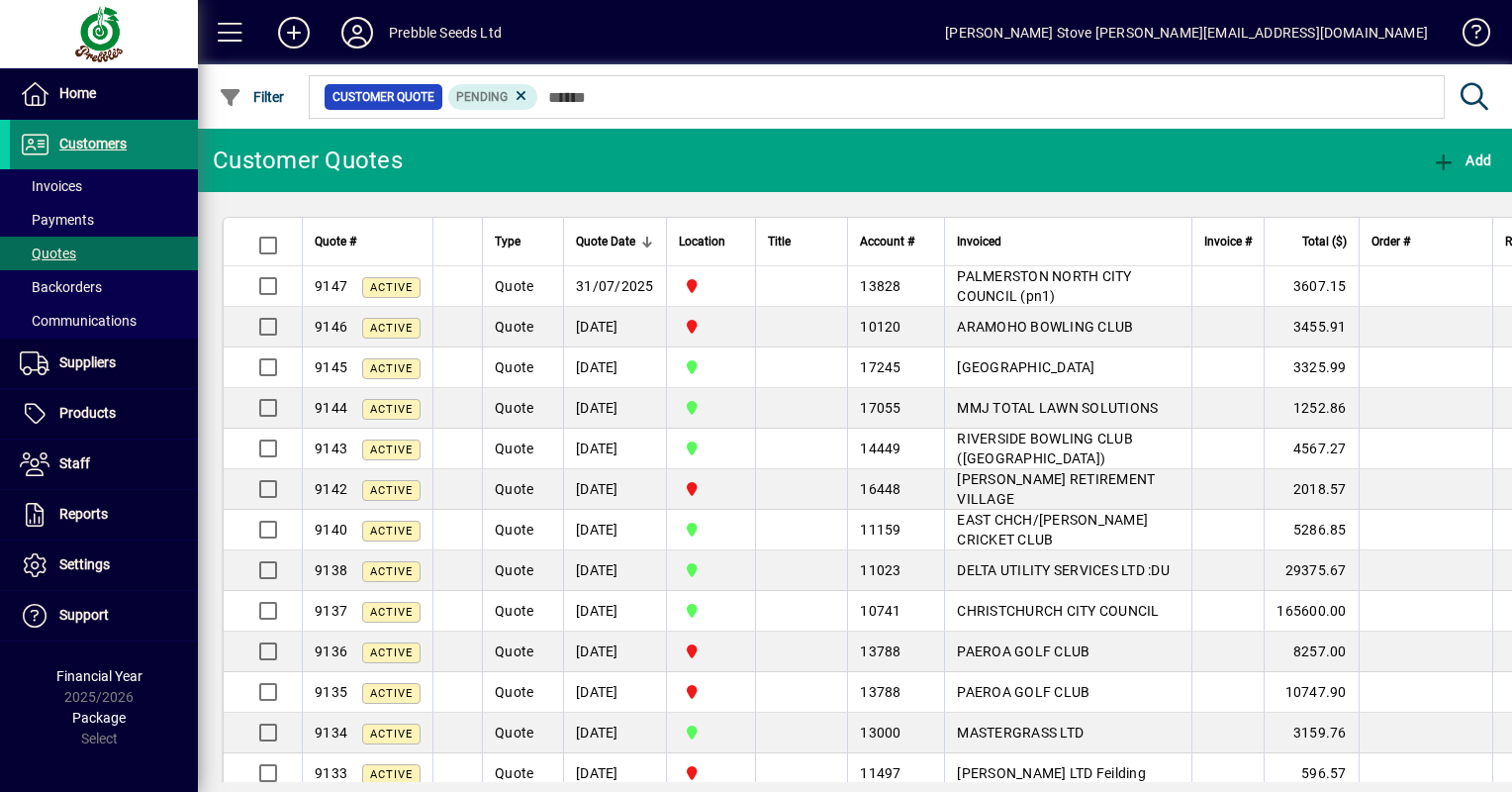 click on "Customers" at bounding box center [93, 144] 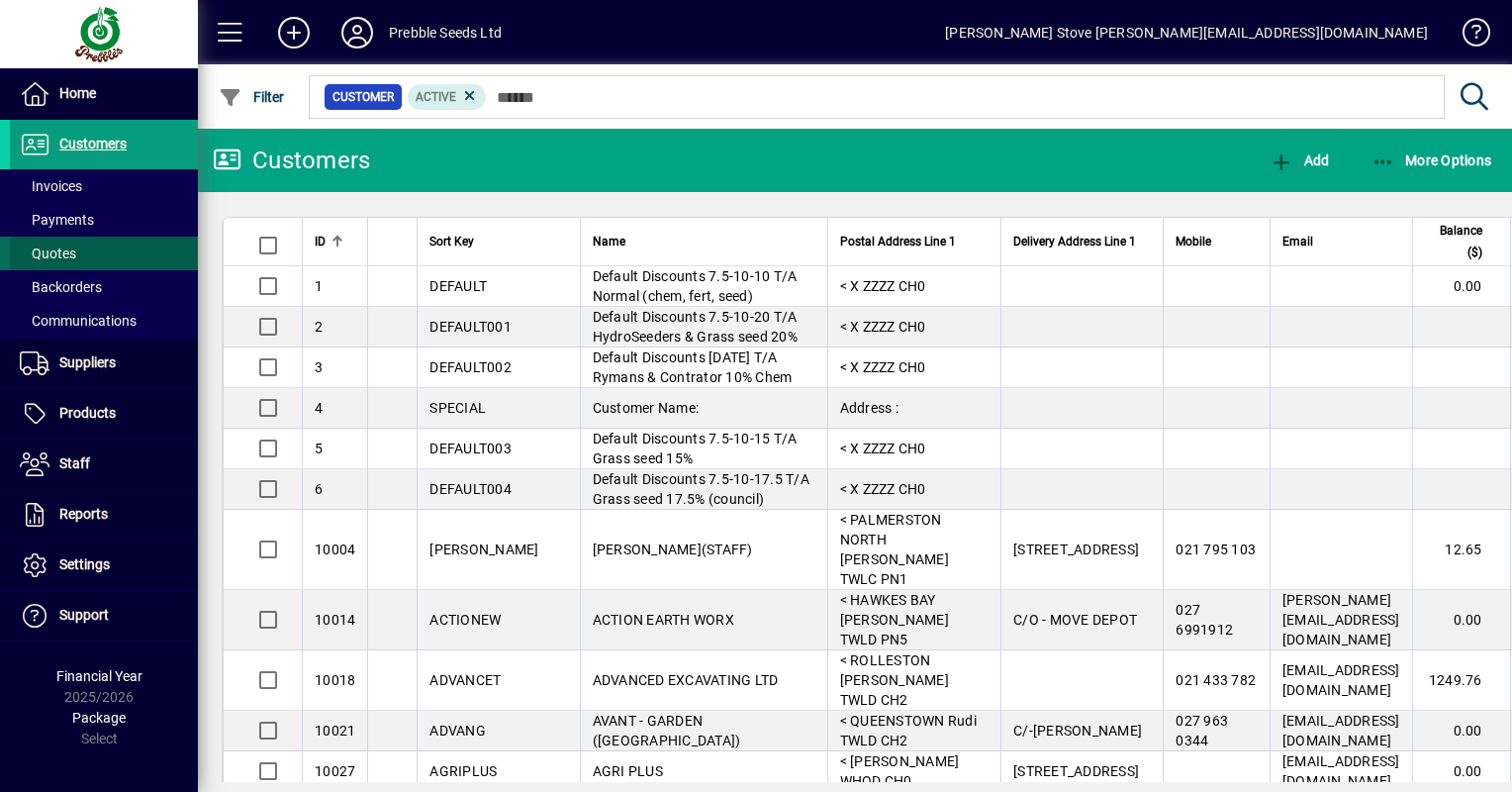click on "Quotes" at bounding box center [47, 253] 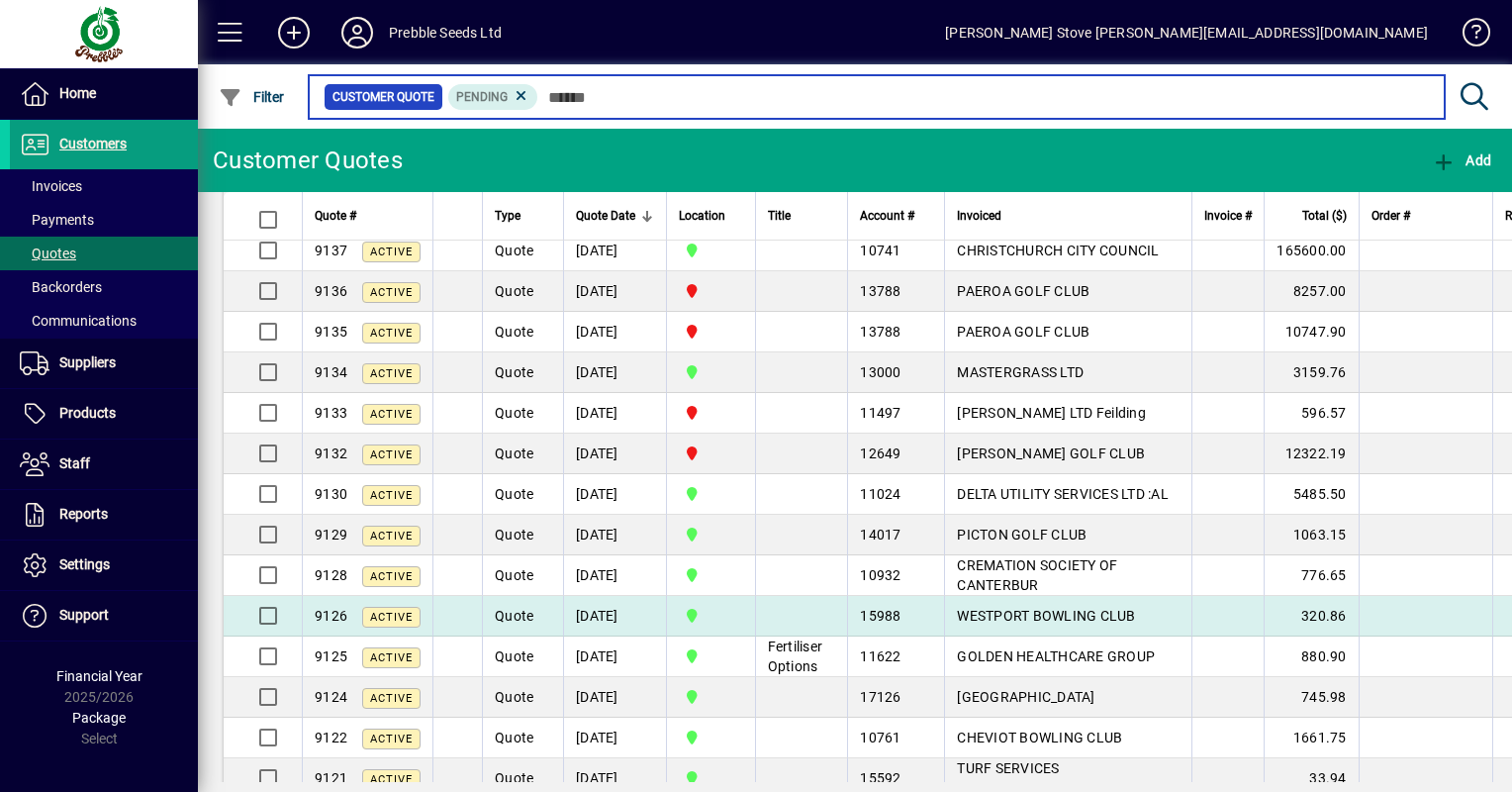 scroll, scrollTop: 396, scrollLeft: 0, axis: vertical 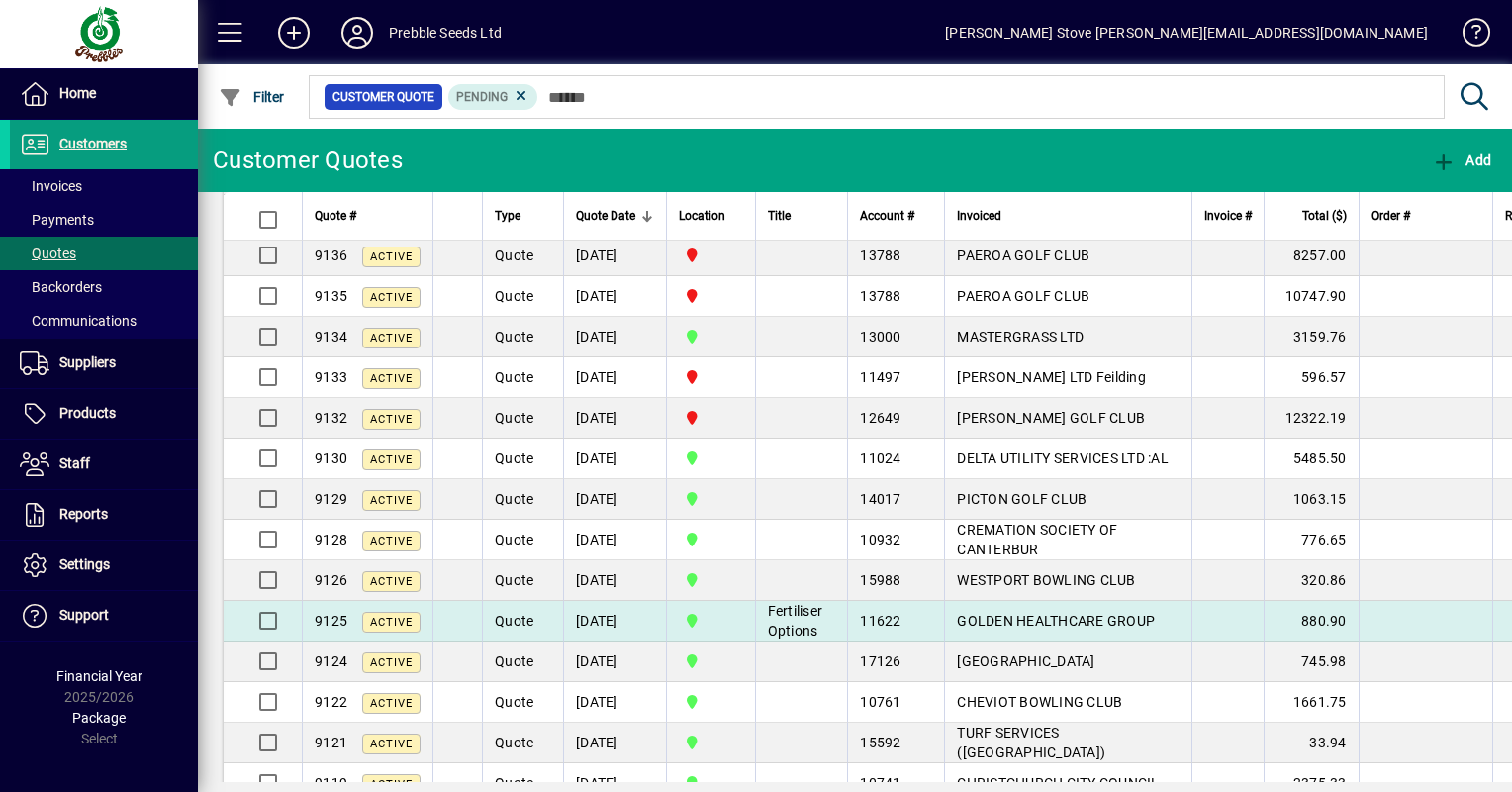 click on "Quote" at bounding box center [514, 621] 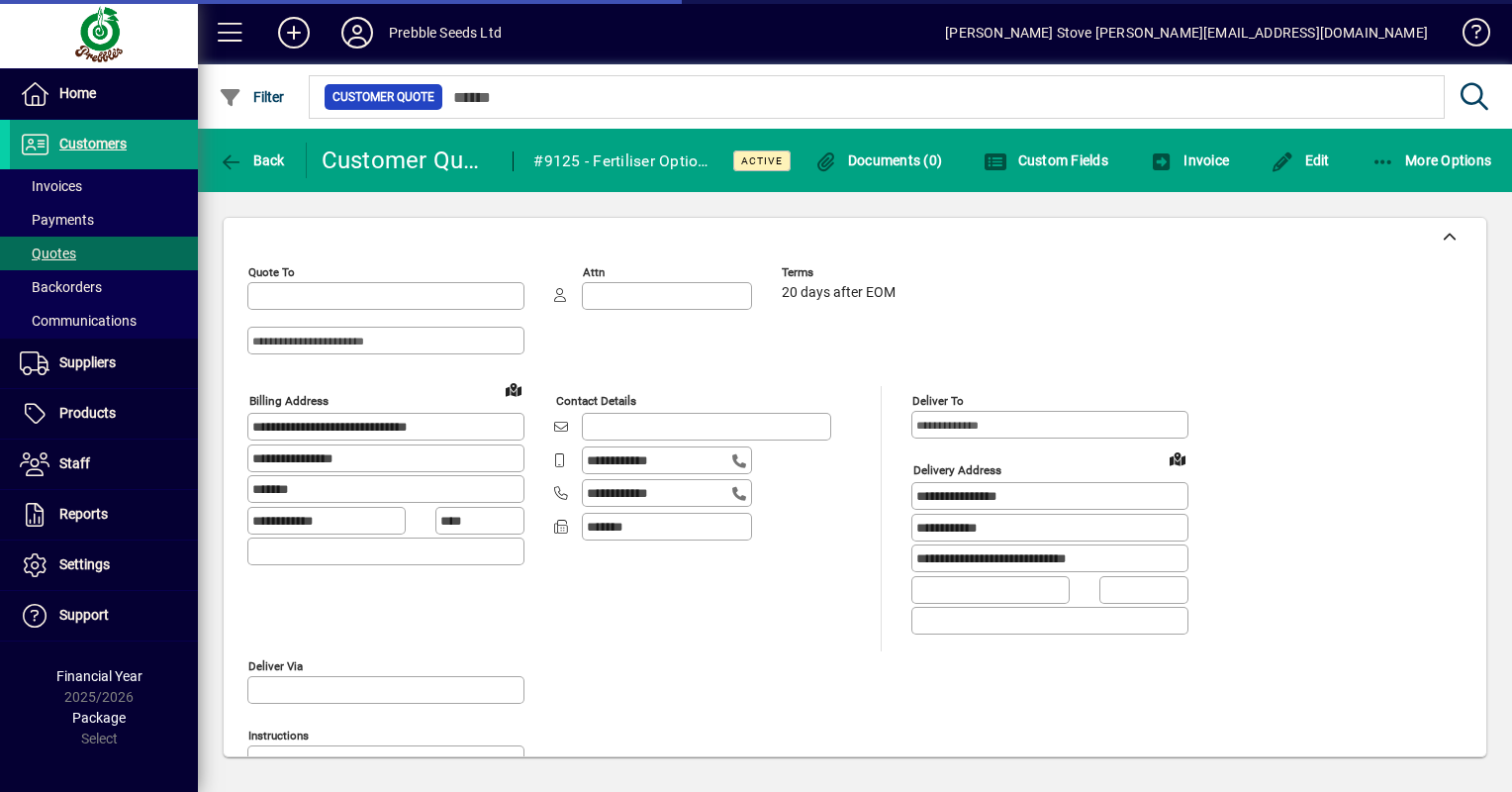 type on "**********" 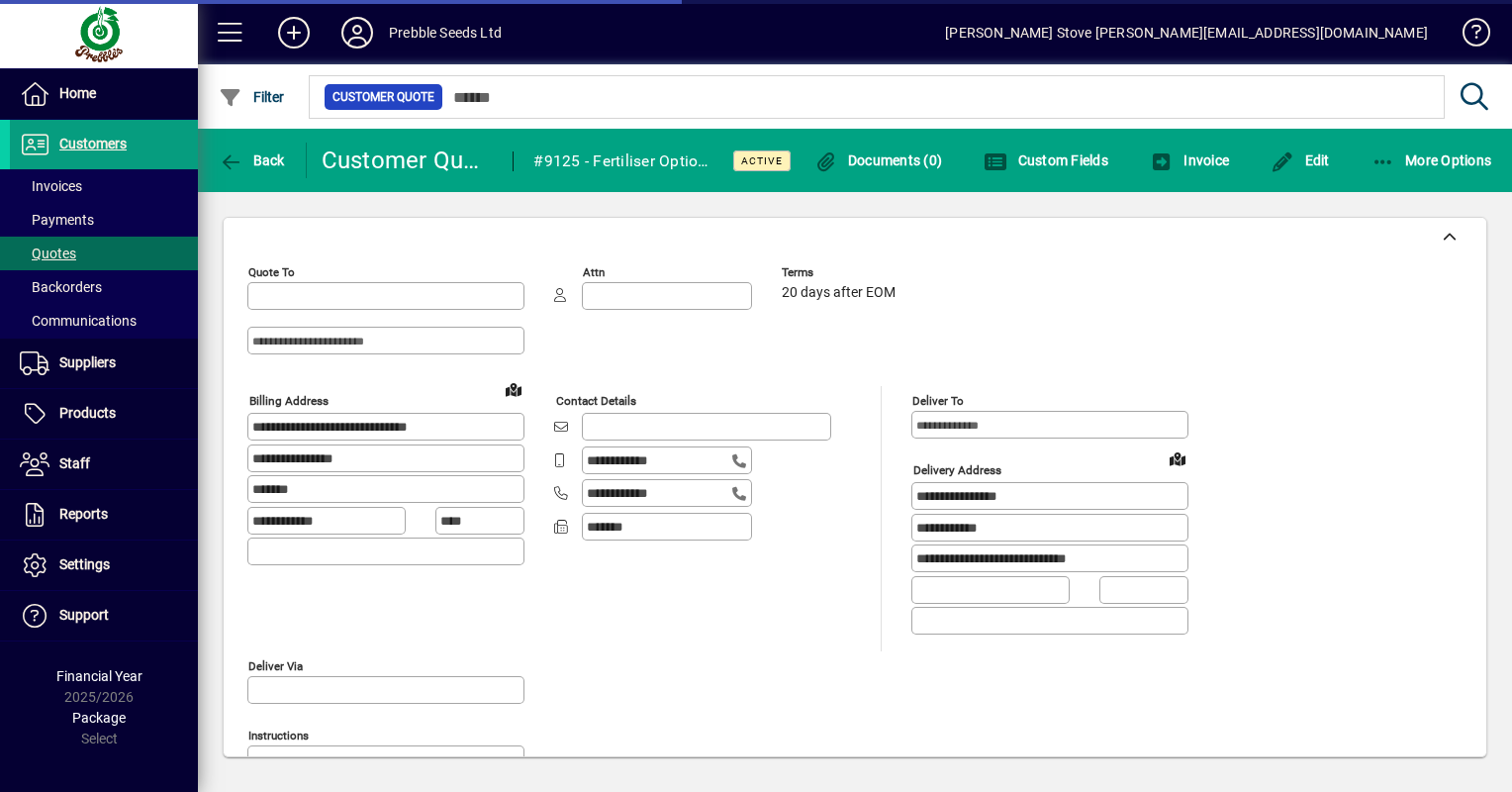 type on "**********" 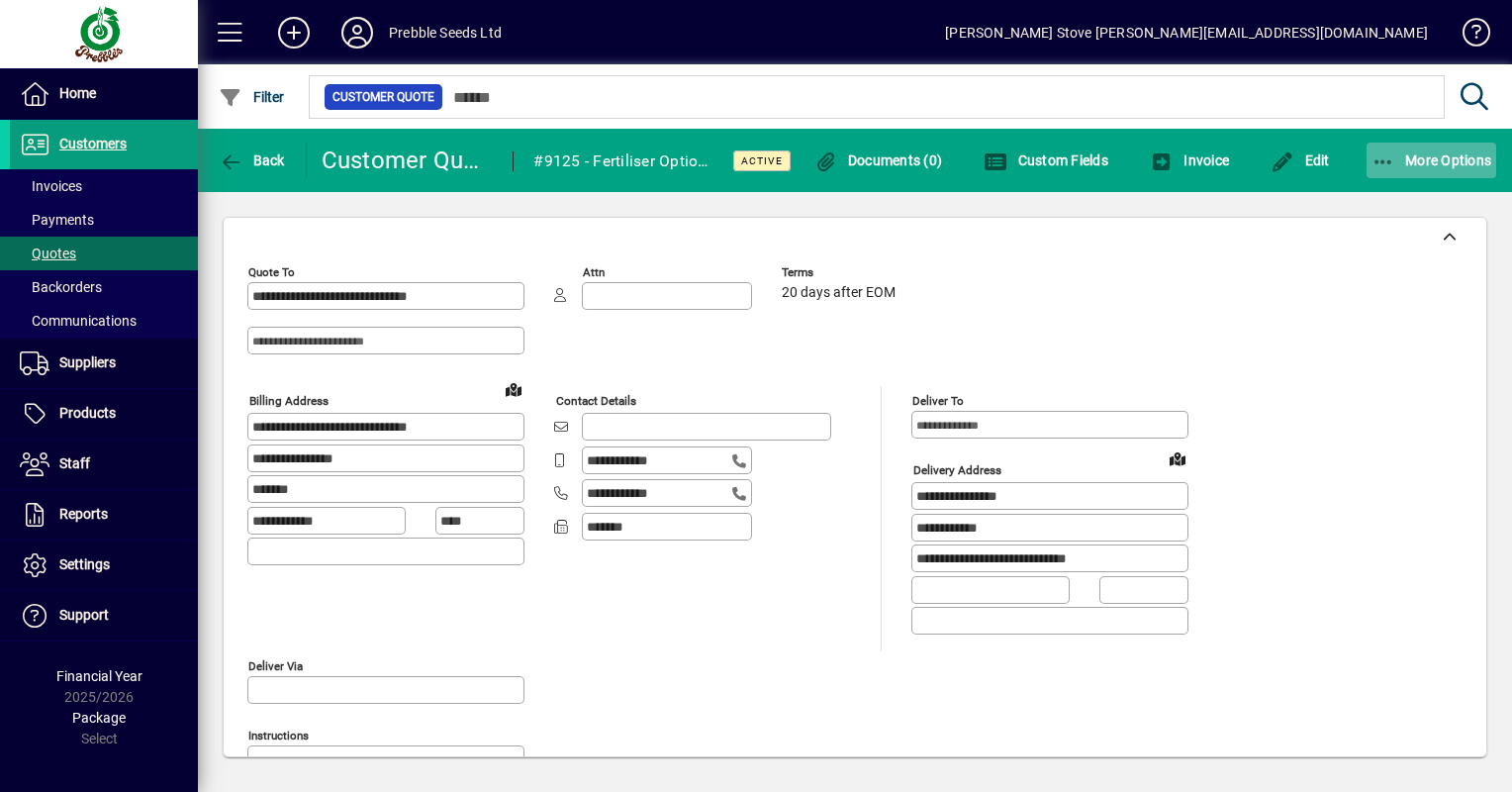 click on "More Options" 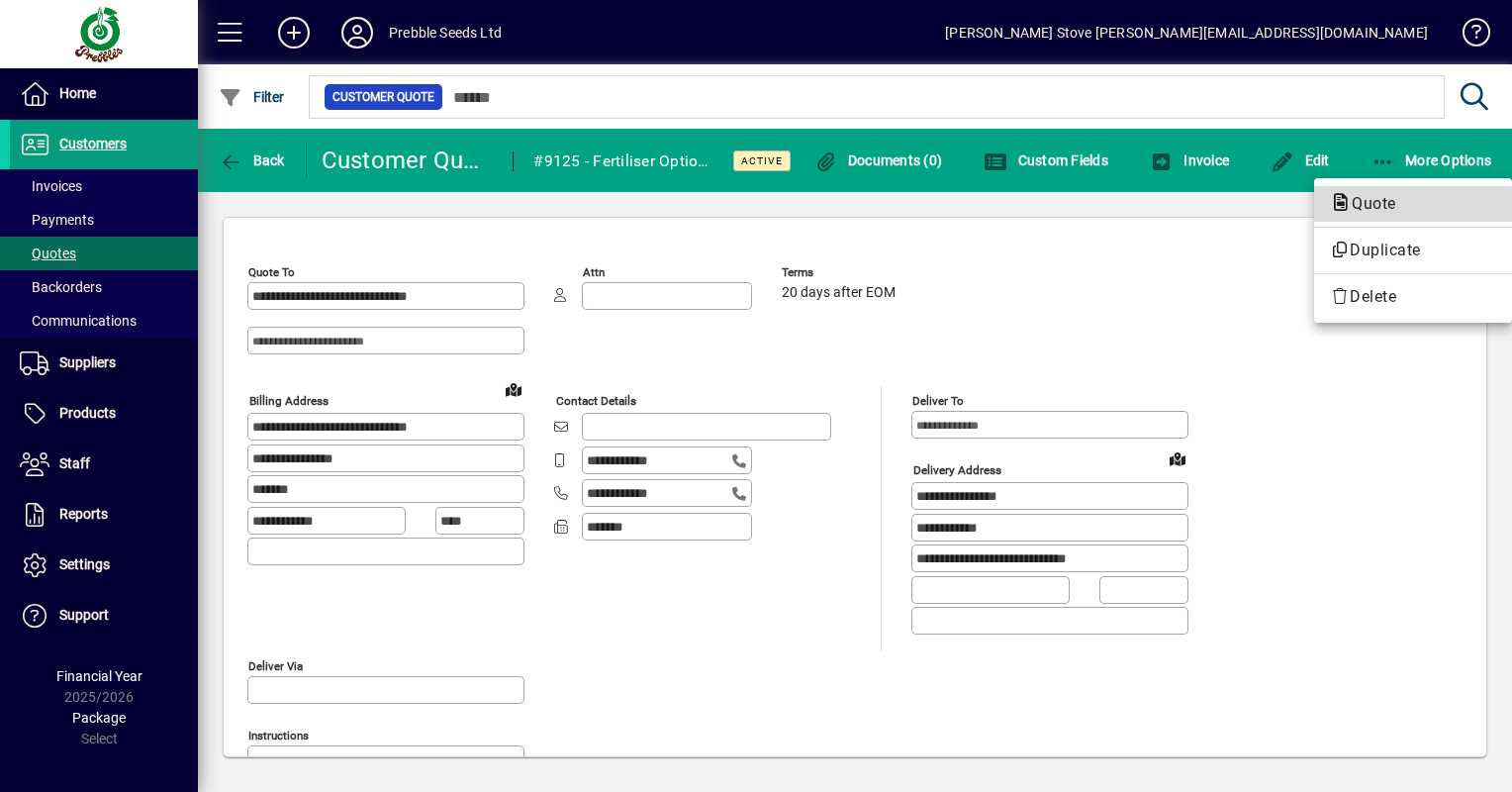 click on "Quote" 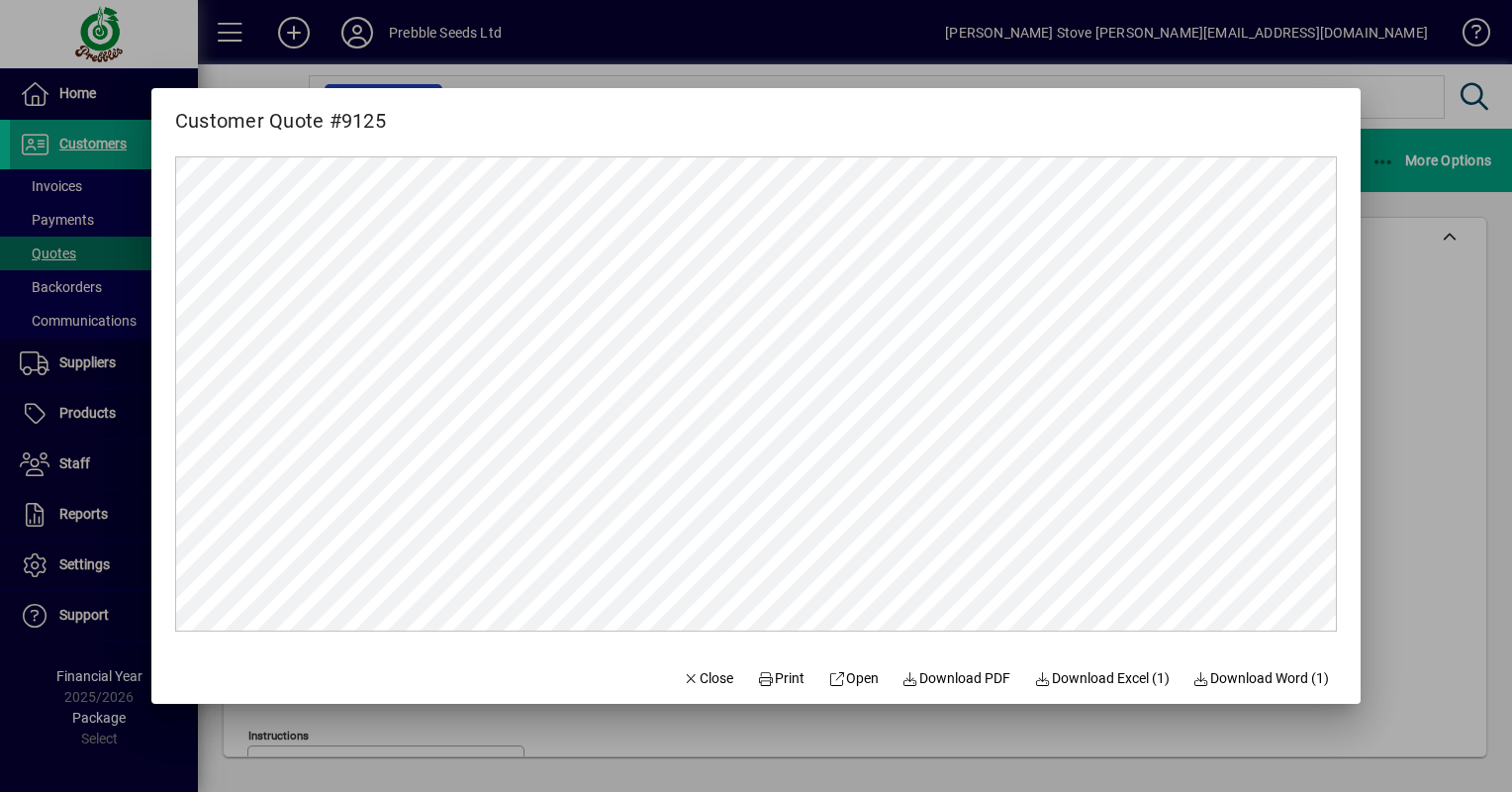 scroll, scrollTop: 0, scrollLeft: 0, axis: both 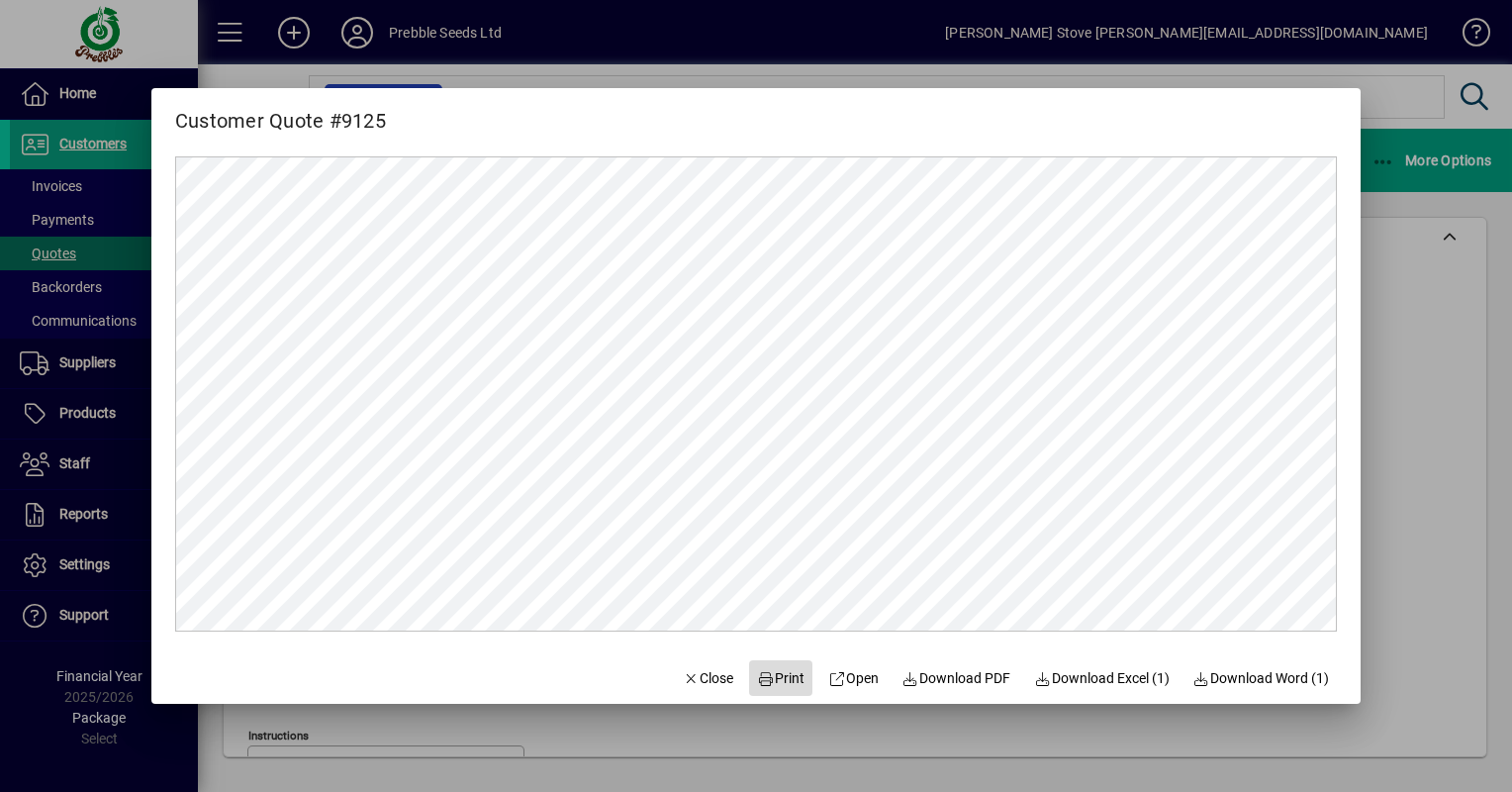 click on "Print" 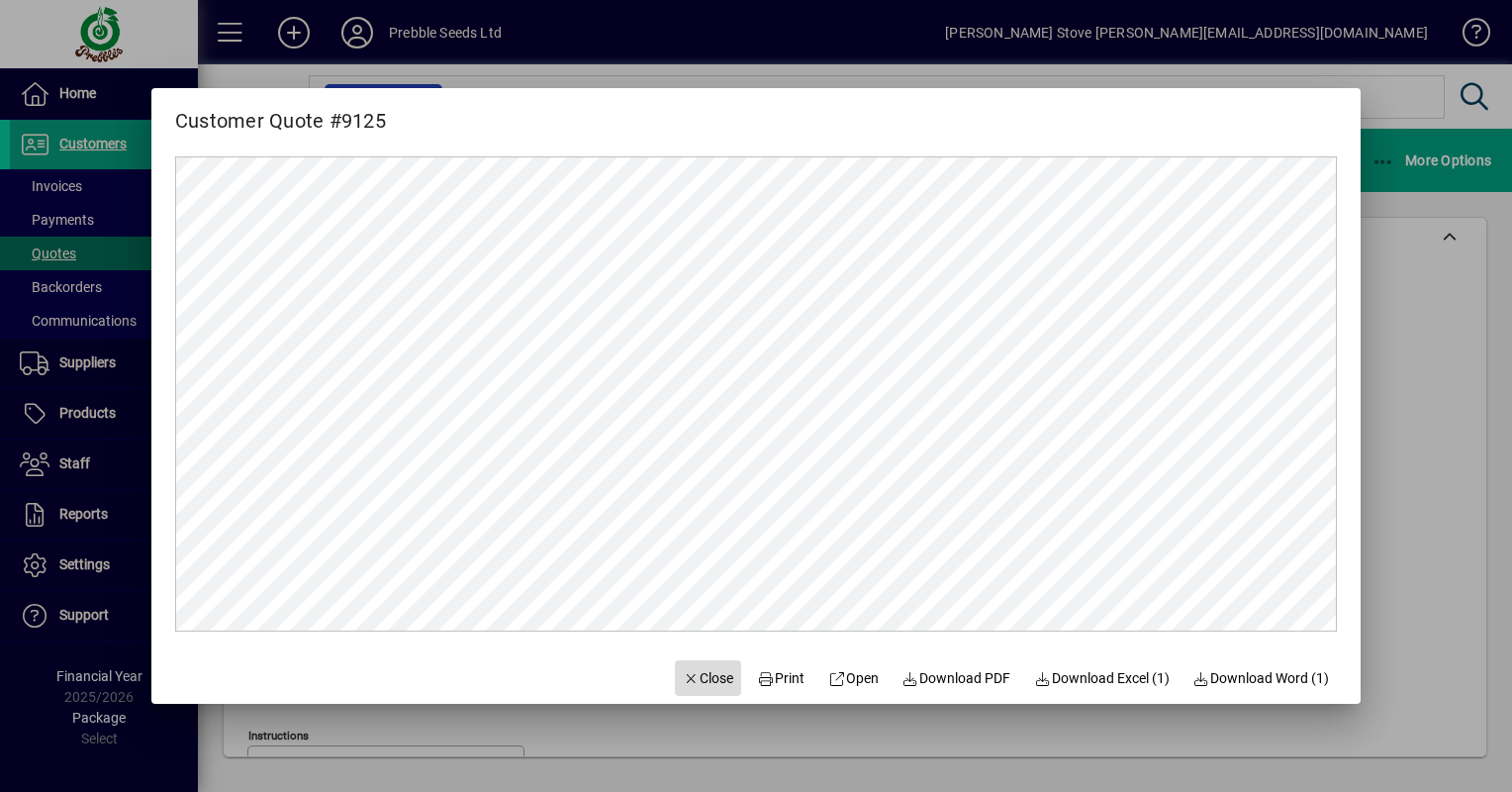 click on "Close" 